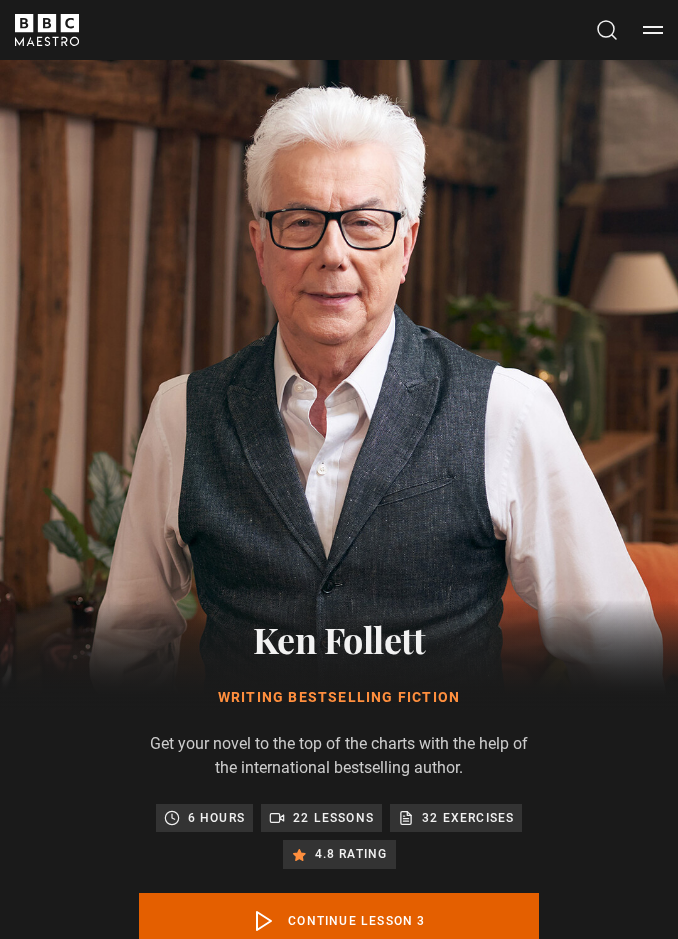 scroll, scrollTop: 1045, scrollLeft: 0, axis: vertical 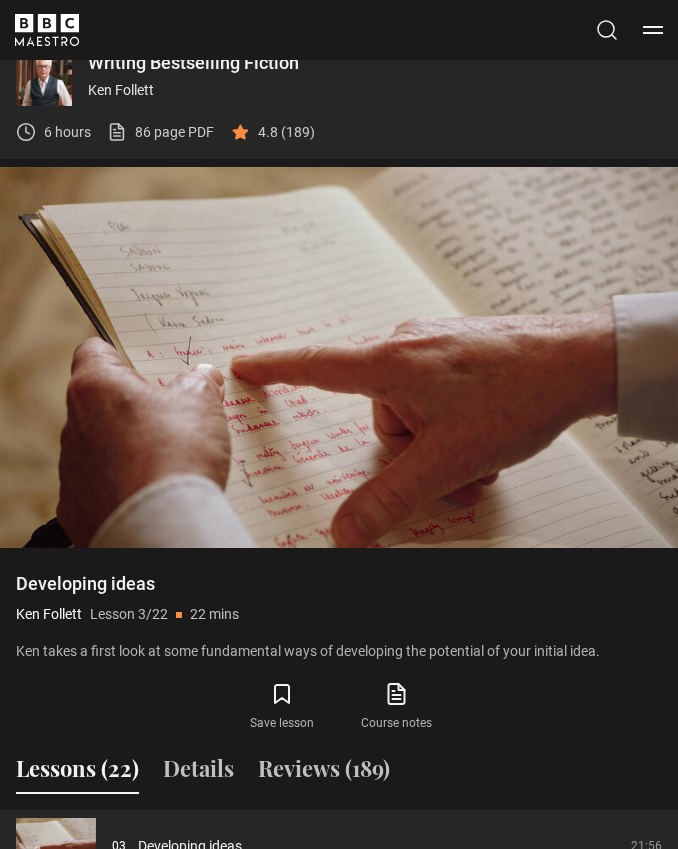 type 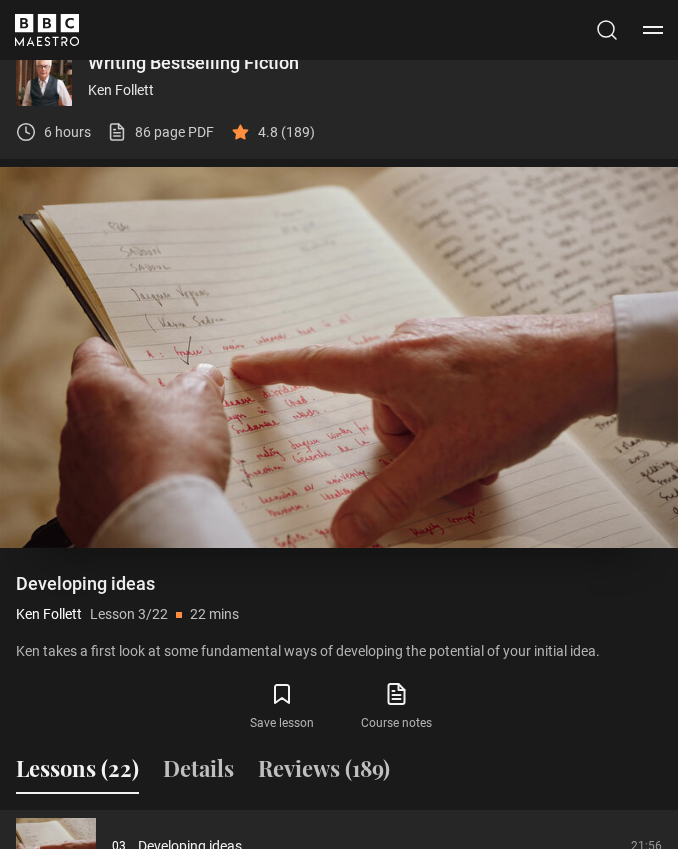 click on "Video Player is loading. Play Lesson Developing ideas 10s Skip Back 10 seconds Pause 10s Skip Forward 10 seconds Loaded :  4.55% Pause Mute Current Time  0:25 - Duration  21:57
Ken Follett
Lesson 3
Developing ideas
1.5x Playback Rate 2x 1.5x , selected 1x 0.5x Captions captions off , selected English  Captions This is a modal window.
Lesson Completed
Up next
Weaving the narrative
Cancel
Do you want to save this lesson?
Save lesson" at bounding box center [339, 357] 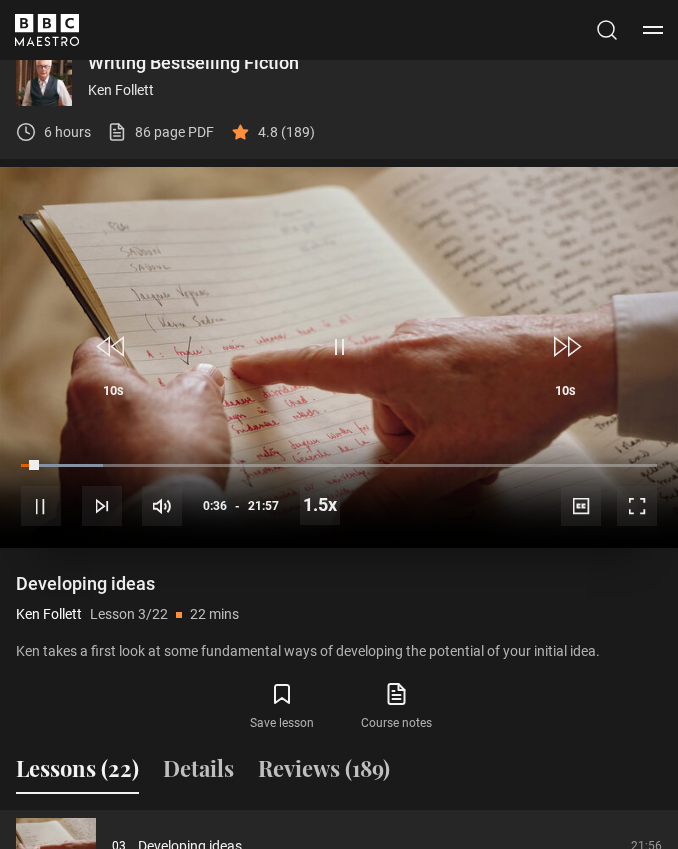 click on "10s Skip Back 10 seconds Pause 10s Skip Forward 10 seconds Loaded :  12.89% Pause Mute Current Time  0:36 - Duration  21:57
Ken Follett
Lesson 3
Developing ideas
1.5x Playback Rate 2x 1.5x , selected 1x 0.5x Captions captions off , selected English  Captions" at bounding box center (339, 493) 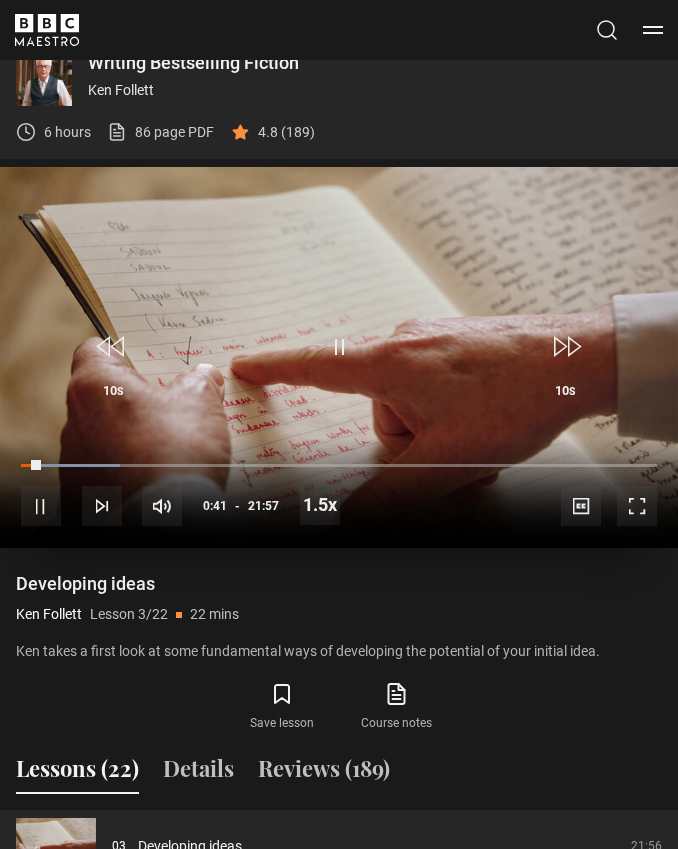 click on "Video Player is loading. Play Lesson Developing ideas 10s Skip Back 10 seconds Pause 10s Skip Forward 10 seconds Loaded :  15.54% Pause Mute Current Time  0:41 - Duration  21:57
Ken Follett
Lesson 3
Developing ideas
1.5x Playback Rate 2x 1.5x , selected 1x 0.5x Captions captions off , selected English  Captions This is a modal window.
Lesson Completed
Up next
Weaving the narrative
Cancel
Do you want to save this lesson?
Save lesson" at bounding box center [339, 357] 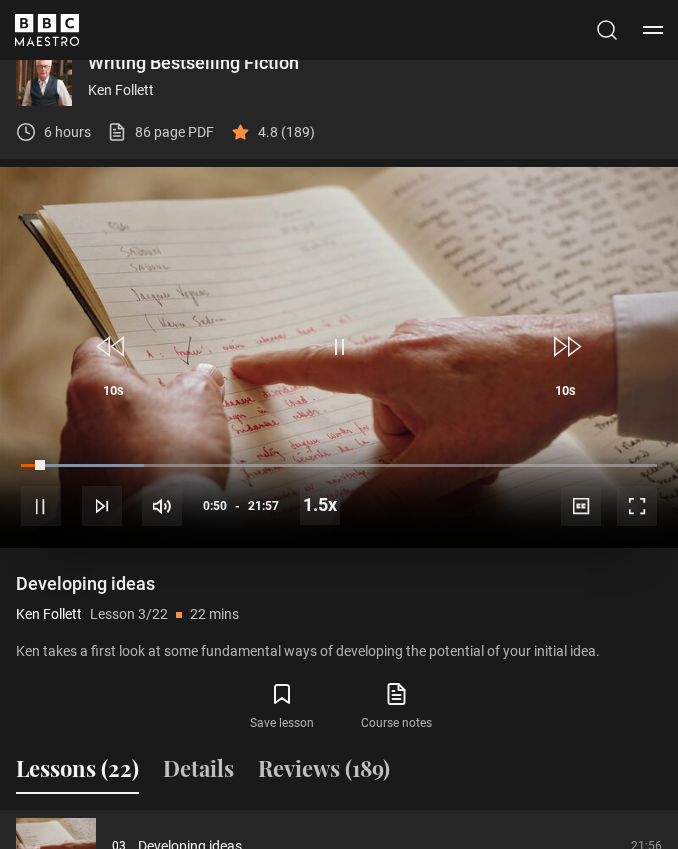 click on "Video Player is loading. Play Lesson Developing ideas 10s Skip Back 10 seconds Pause 10s Skip Forward 10 seconds Loaded :  19.33% Pause Mute Current Time  0:50 - Duration  21:57
Ken Follett
Lesson 3
Developing ideas
1.5x Playback Rate 2x 1.5x , selected 1x 0.5x Captions captions off , selected English  Captions This is a modal window.
Lesson Completed
Up next
Weaving the narrative
Cancel
Do you want to save this lesson?
Save lesson" at bounding box center (339, 357) 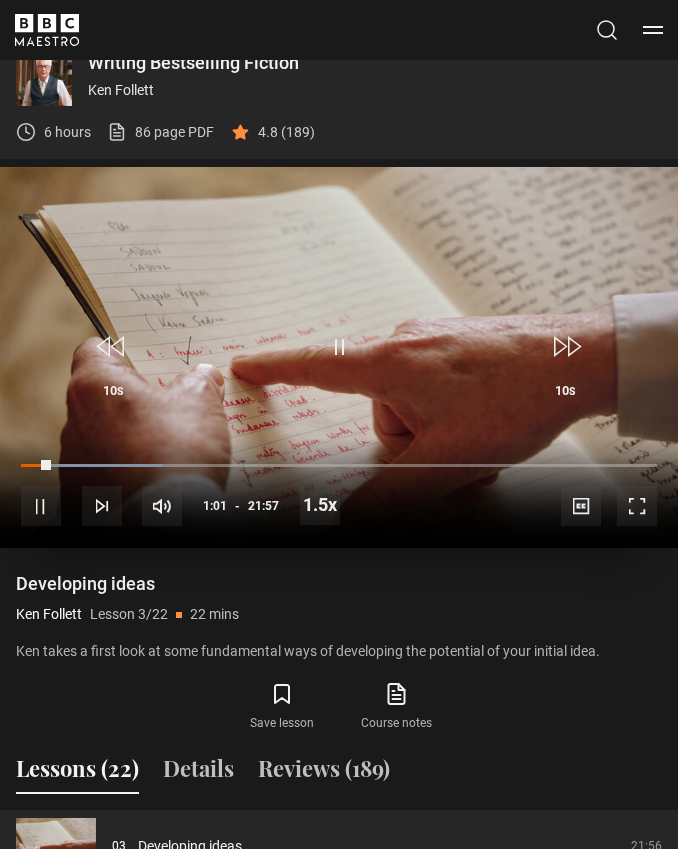 click on "Video Player is loading. Play Lesson Developing ideas 10s Skip Back 10 seconds Pause 10s Skip Forward 10 seconds Loaded :  22.39% Pause Mute Current Time  1:01 - Duration  21:57
Ken Follett
Lesson 3
Developing ideas
1.5x Playback Rate 2x 1.5x , selected 1x 0.5x Captions captions off , selected English  Captions This is a modal window.
Lesson Completed
Up next
Weaving the narrative
Cancel
Do you want to save this lesson?
Save lesson" at bounding box center [339, 357] 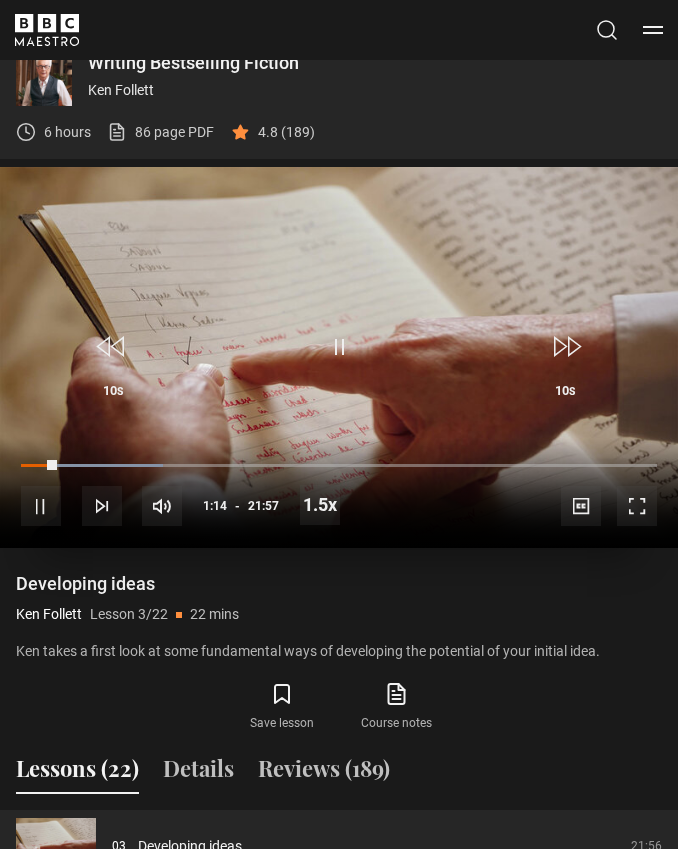 click on "Video Player is loading. Play Lesson Developing ideas 10s Skip Back 10 seconds Pause 10s Skip Forward 10 seconds Loaded :  22.39% Pause Mute Current Time  1:14 - Duration  21:57
Ken Follett
Lesson 3
Developing ideas
1.5x Playback Rate 2x 1.5x , selected 1x 0.5x Captions captions off , selected English  Captions This is a modal window.
Lesson Completed
Up next
Weaving the narrative
Cancel
Do you want to save this lesson?
Save lesson" at bounding box center (339, 357) 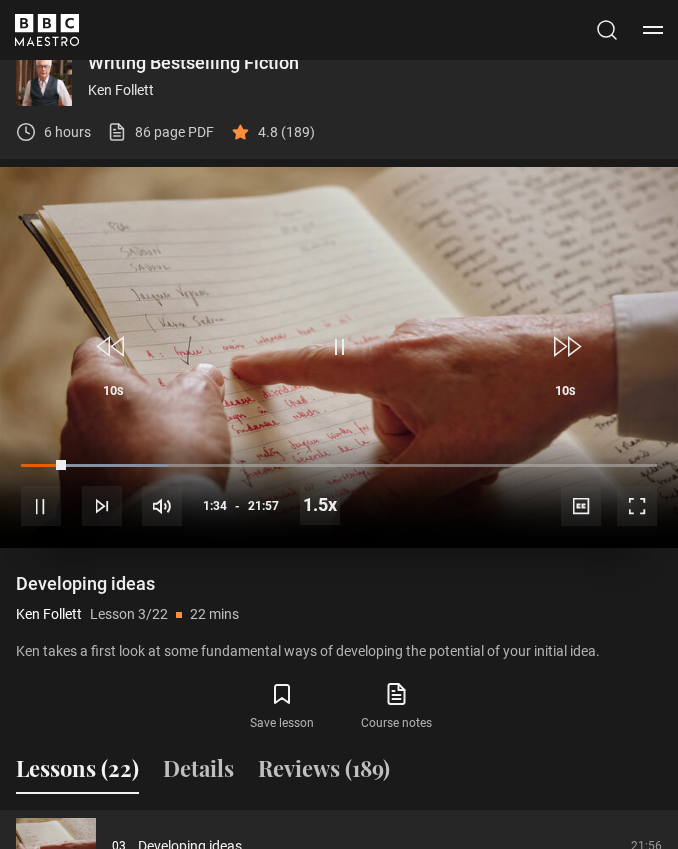 click on "Video Player is loading. Play Lesson Developing ideas 10s Skip Back 10 seconds Pause 10s Skip Forward 10 seconds Loaded :  23.13% Pause Mute Current Time  1:34 - Duration  21:57
Ken Follett
Lesson 3
Developing ideas
1.5x Playback Rate 2x 1.5x , selected 1x 0.5x Captions captions off , selected English  Captions This is a modal window.
Lesson Completed
Up next
Weaving the narrative
Cancel
Do you want to save this lesson?
Save lesson" at bounding box center [339, 357] 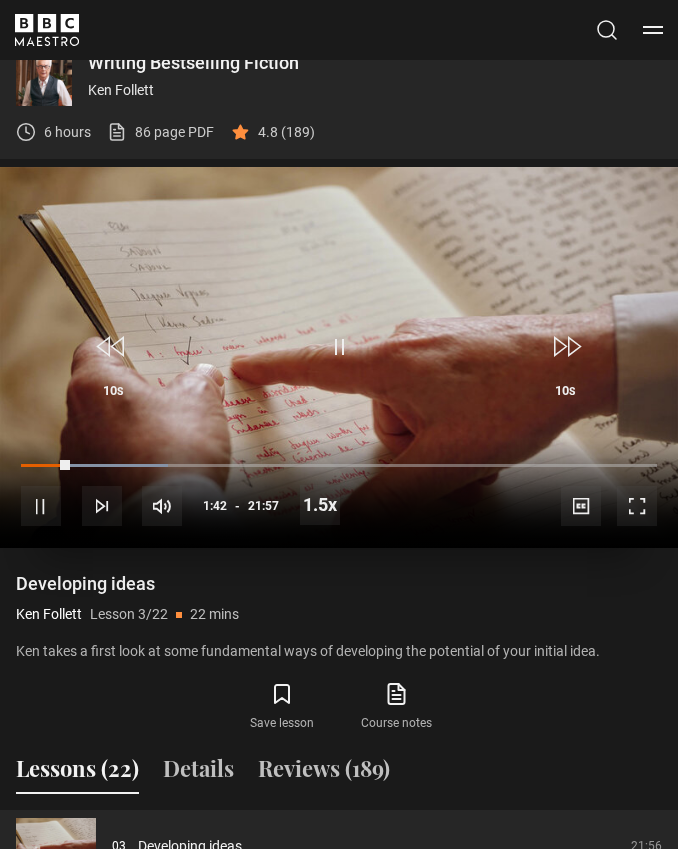 click on "Video Player is loading. Play Lesson Developing ideas 10s Skip Back 10 seconds Pause 10s Skip Forward 10 seconds Loaded :  23.13% Pause Mute Current Time  1:42 - Duration  21:57
Ken Follett
Lesson 3
Developing ideas
1.5x Playback Rate 2x 1.5x , selected 1x 0.5x Captions captions off , selected English  Captions This is a modal window.
Lesson Completed
Up next
Weaving the narrative
Cancel
Do you want to save this lesson?
Save lesson" at bounding box center (339, 357) 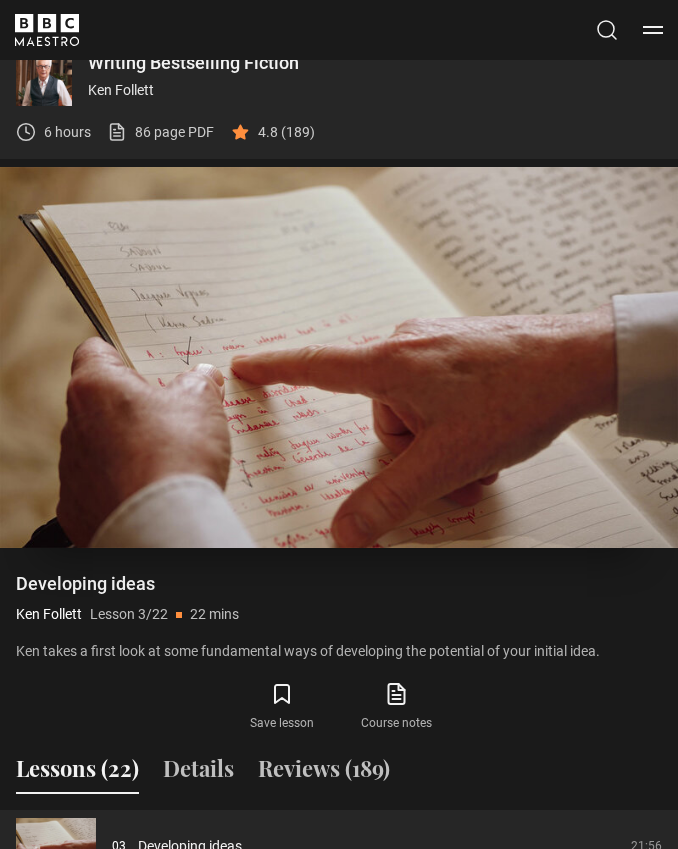 click on "Video Player is loading. Play Lesson Developing ideas 10s Skip Back 10 seconds Pause 10s Skip Forward 10 seconds Loaded :  24.66% Pause Mute Current Time  1:43 - Duration  21:57
Ken Follett
Lesson 3
Developing ideas
1.5x Playback Rate 2x 1.5x , selected 1x 0.5x Captions captions off , selected English  Captions This is a modal window.
Lesson Completed
Up next
Weaving the narrative
Cancel
Do you want to save this lesson?
Save lesson" at bounding box center [339, 357] 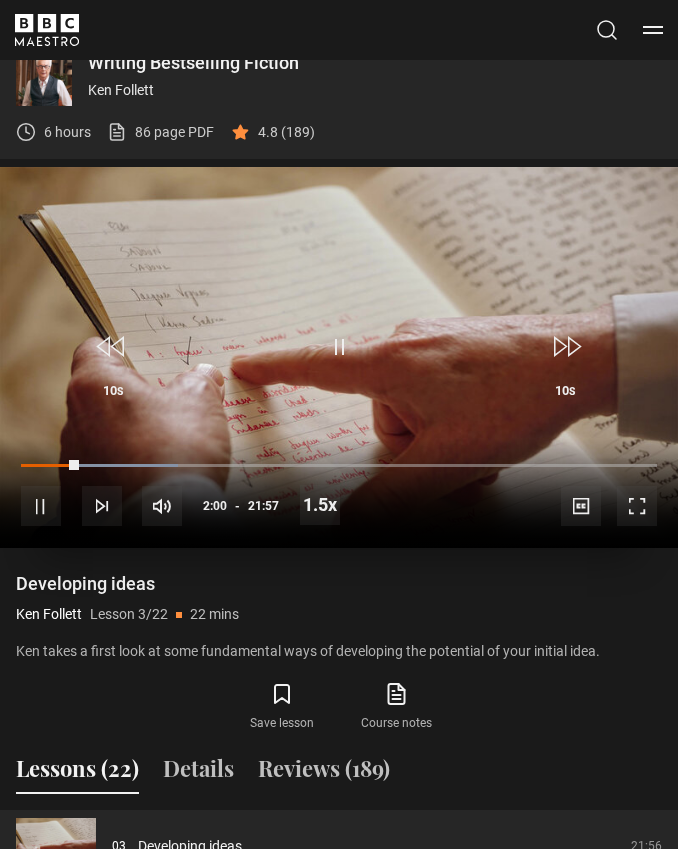 click on "Video Player is loading. Play Lesson Developing ideas 10s Skip Back 10 seconds Pause 10s Skip Forward 10 seconds Loaded :  24.66% Pause Mute Current Time  2:00 - Duration  21:57
Ken Follett
Lesson 3
Developing ideas
1.5x Playback Rate 2x 1.5x , selected 1x 0.5x Captions captions off , selected English  Captions This is a modal window.
Lesson Completed
Up next
Weaving the narrative
Cancel
Do you want to save this lesson?
Save lesson" at bounding box center [339, 357] 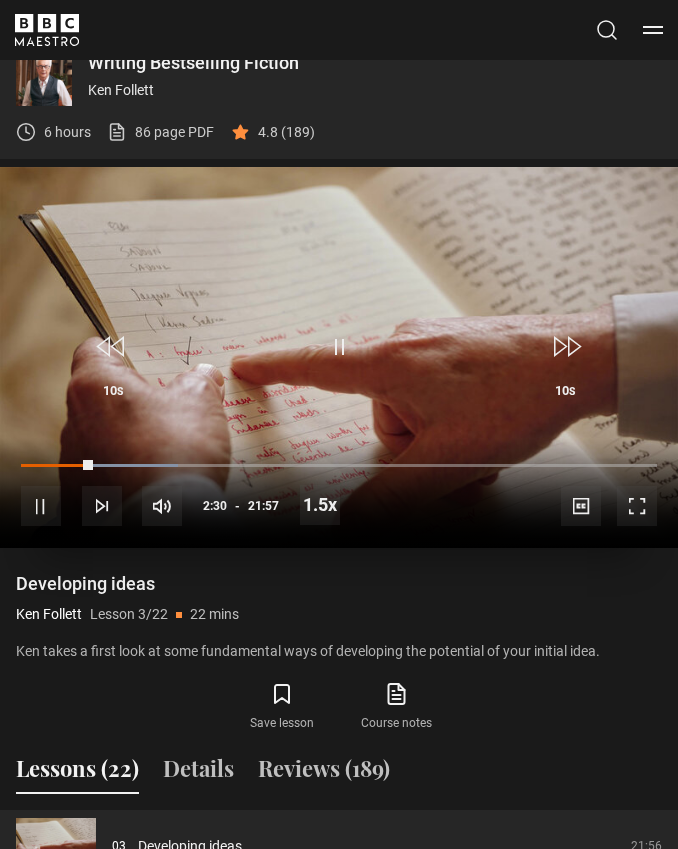 click on "10s Skip Back 10 seconds Pause 10s Skip Forward 10 seconds Loaded :  24.66% Pause Mute Current Time  2:30 - Duration  21:57
Ken Follett
Lesson 3
Developing ideas
1.5x Playback Rate 2x 1.5x , selected 1x 0.5x Captions captions off , selected English  Captions" at bounding box center [339, 493] 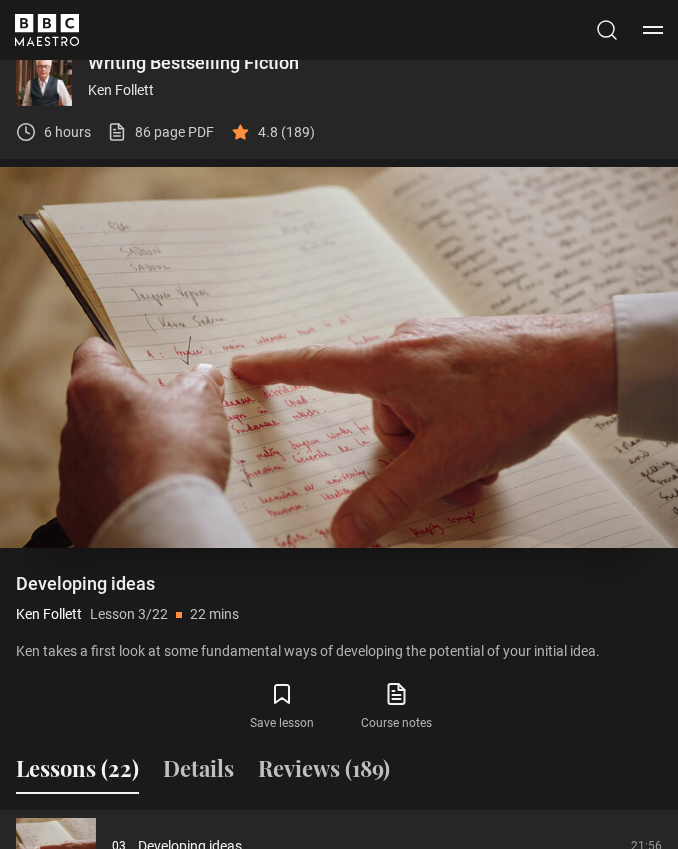click on "Video Player is loading. Play Lesson Developing ideas 10s Skip Back 10 seconds Pause 10s Skip Forward 10 seconds Loaded :  24.66% Pause Mute Current Time  2:35 - Duration  21:57
Ken Follett
Lesson 3
Developing ideas
1.5x Playback Rate 2x 1.5x , selected 1x 0.5x Captions captions off , selected English  Captions This is a modal window.
Lesson Completed
Up next
Weaving the narrative
Cancel
Do you want to save this lesson?
Save lesson" at bounding box center (339, 357) 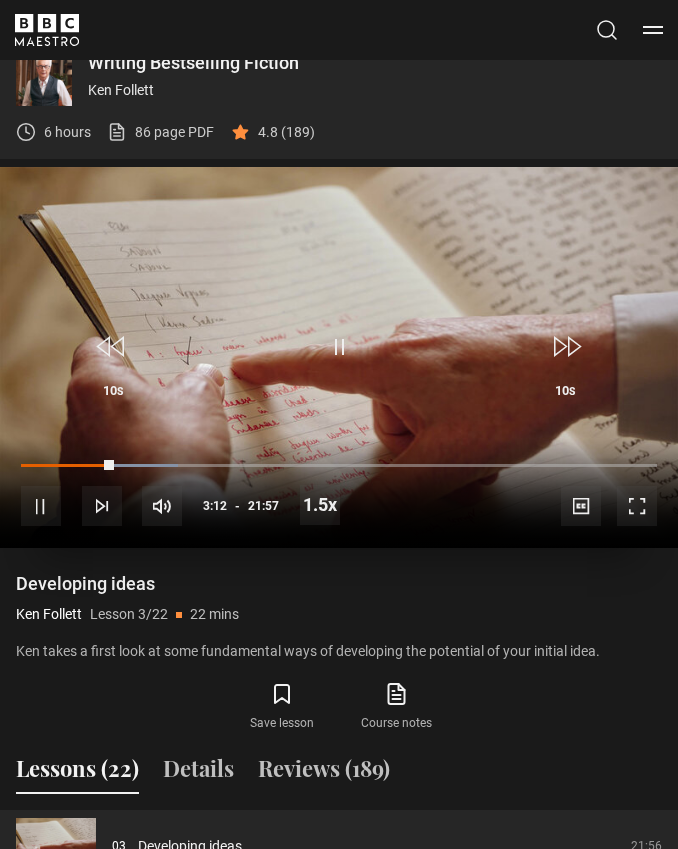 click on "Video Player is loading. Play Lesson Developing ideas 10s Skip Back 10 seconds Pause 10s Skip Forward 10 seconds Loaded :  24.66% Pause Mute Current Time  3:12 - Duration  21:57
Ken Follett
Lesson 3
Developing ideas
1.5x Playback Rate 2x 1.5x , selected 1x 0.5x Captions captions off , selected English  Captions This is a modal window.
Lesson Completed
Up next
Weaving the narrative
Cancel
Do you want to save this lesson?
Save lesson" at bounding box center (339, 357) 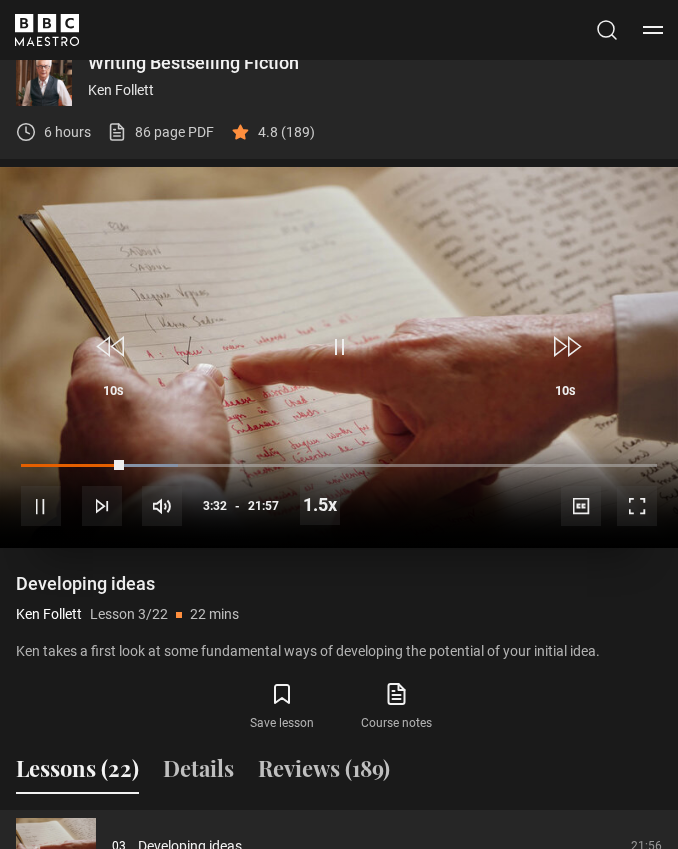 click on "Video Player is loading. Play Lesson Developing ideas 10s Skip Back 10 seconds Pause 10s Skip Forward 10 seconds Loaded :  24.66% Pause Mute Current Time  3:32 - Duration  21:57
Ken Follett
Lesson 3
Developing ideas
1.5x Playback Rate 2x 1.5x , selected 1x 0.5x Captions captions off , selected English  Captions This is a modal window.
Lesson Completed
Up next
Weaving the narrative
Cancel
Do you want to save this lesson?
Save lesson" at bounding box center [339, 357] 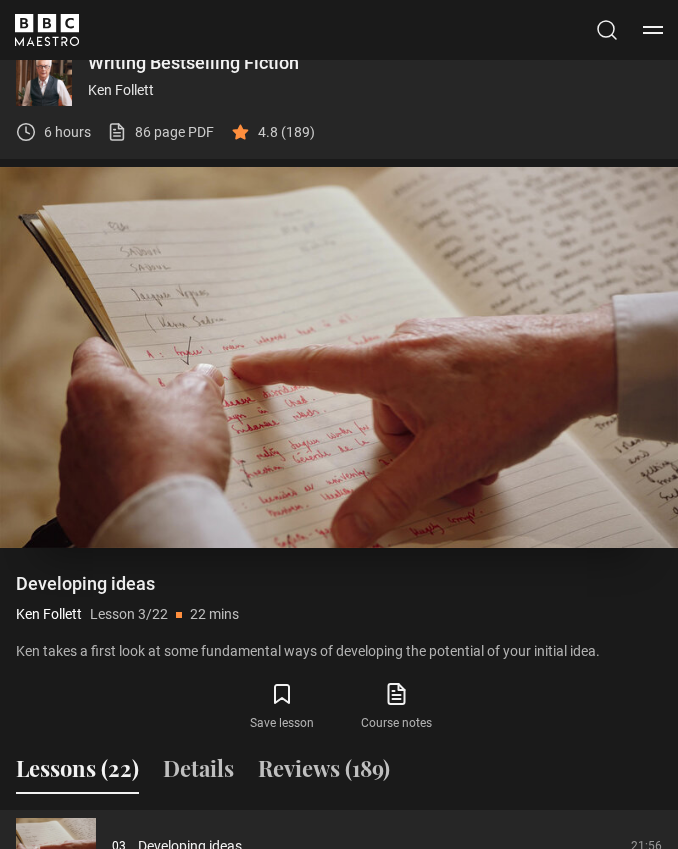 click on "Video Player is loading. Play Lesson Developing ideas 10s Skip Back 10 seconds Pause 10s Skip Forward 10 seconds Loaded :  24.66% Pause Mute Current Time  3:38 - Duration  21:57
Ken Follett
Lesson 3
Developing ideas
1.5x Playback Rate 2x 1.5x , selected 1x 0.5x Captions captions off , selected English  Captions This is a modal window.
Lesson Completed
Up next
Weaving the narrative
Cancel
Do you want to save this lesson?
Save lesson" at bounding box center (339, 357) 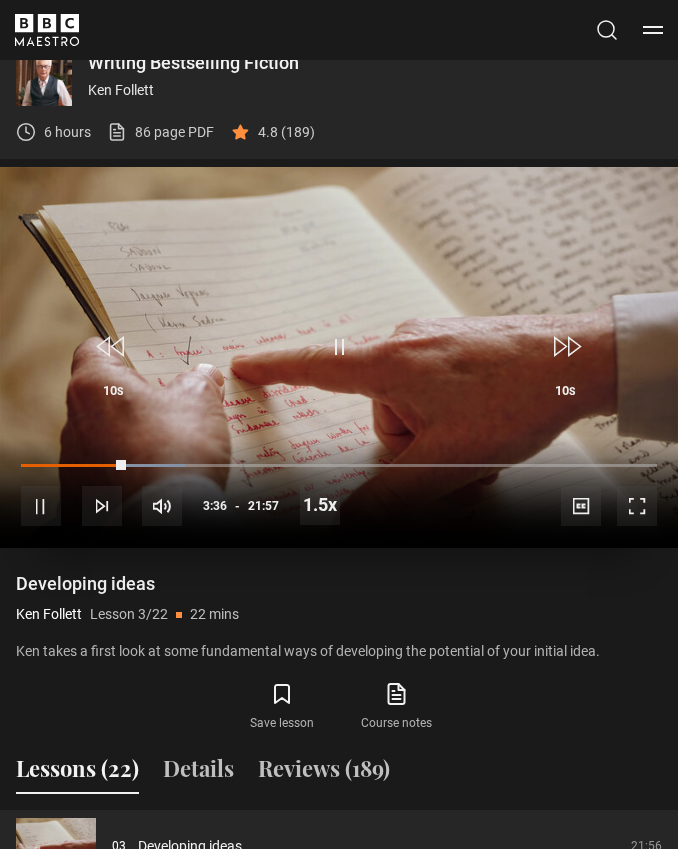click on "Video Player is loading. Play Lesson Developing ideas 10s Skip Back 10 seconds Pause 10s Skip Forward 10 seconds Loaded :  25.81% Pause Mute Current Time  3:36 - Duration  21:57
Ken Follett
Lesson 3
Developing ideas
1.5x Playback Rate 2x 1.5x , selected 1x 0.5x Captions captions off , selected English  Captions This is a modal window.
Lesson Completed
Up next
Weaving the narrative
Cancel
Do you want to save this lesson?
Save lesson" at bounding box center (339, 357) 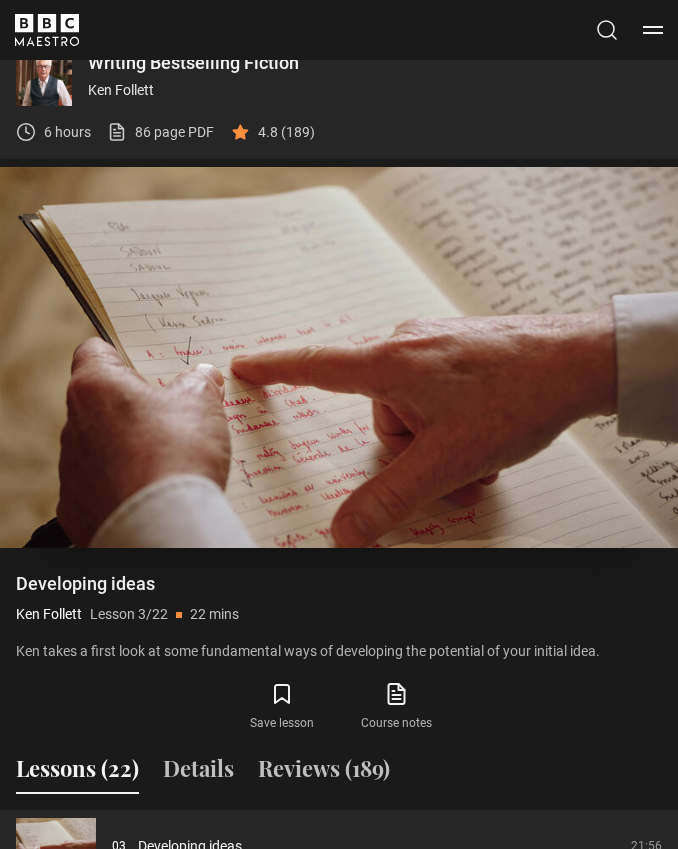 click on "Video Player is loading. Play Lesson Developing ideas 10s Skip Back 10 seconds Pause 10s Skip Forward 10 seconds Loaded :  30.36% Pause Mute Current Time  3:42 - Duration  21:57
Ken Follett
Lesson 3
Developing ideas
1.5x Playback Rate 2x 1.5x , selected 1x 0.5x Captions captions off , selected English  Captions This is a modal window.
Lesson Completed
Up next
Weaving the narrative
Cancel
Do you want to save this lesson?
Save lesson" at bounding box center [339, 357] 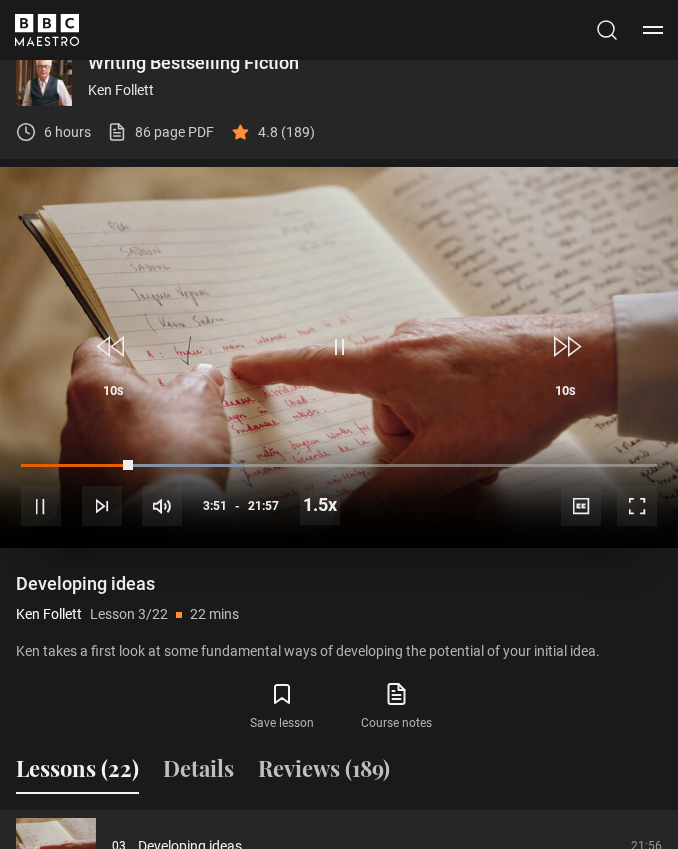 click on "Video Player is loading. Play Lesson Developing ideas 10s Skip Back 10 seconds Pause 10s Skip Forward 10 seconds Loaded :  34.53% Pause Mute Current Time  3:51 - Duration  21:57
Ken Follett
Lesson 3
Developing ideas
1.5x Playback Rate 2x 1.5x , selected 1x 0.5x Captions captions off , selected English  Captions This is a modal window.
Lesson Completed
Up next
Weaving the narrative
Cancel
Do you want to save this lesson?
Save lesson" at bounding box center [339, 357] 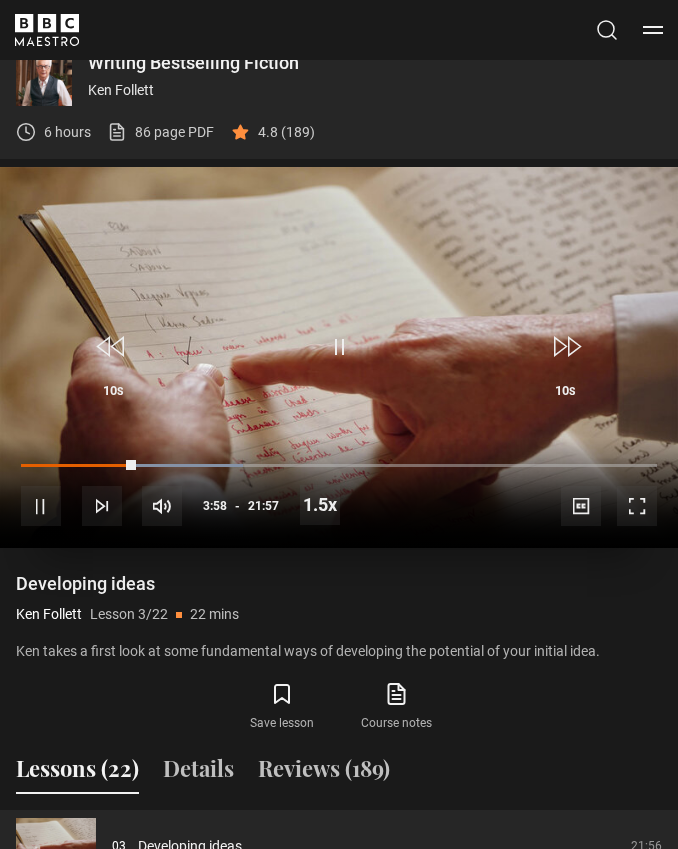 click on "Video Player is loading. Play Lesson Developing ideas 10s Skip Back 10 seconds Pause 10s Skip Forward 10 seconds Loaded :  34.91% Pause Mute Current Time  3:58 - Duration  21:57
Ken Follett
Lesson 3
Developing ideas
1.5x Playback Rate 2x 1.5x , selected 1x 0.5x Captions captions off , selected English  Captions This is a modal window.
Lesson Completed
Up next
Weaving the narrative
Cancel
Do you want to save this lesson?
Save lesson" at bounding box center [339, 357] 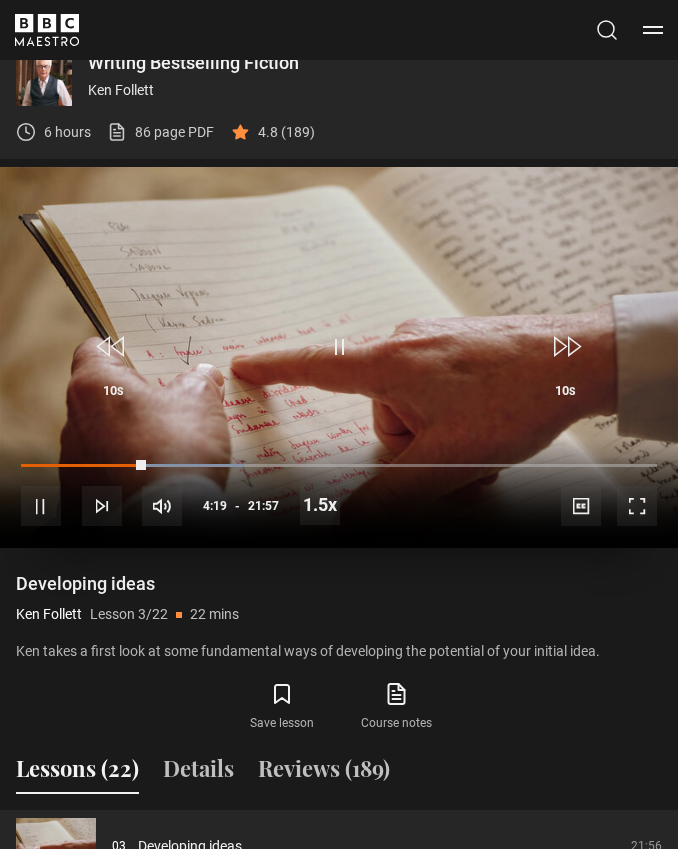 click on "Video Player is loading. Play Lesson Developing ideas 10s Skip Back 10 seconds Pause 10s Skip Forward 10 seconds Loaded :  34.91% Pause Mute Current Time  4:19 - Duration  21:57
Ken Follett
Lesson 3
Developing ideas
1.5x Playback Rate 2x 1.5x , selected 1x 0.5x Captions captions off , selected English  Captions This is a modal window.
Lesson Completed
Up next
Weaving the narrative
Cancel
Do you want to save this lesson?
Save lesson" at bounding box center (339, 357) 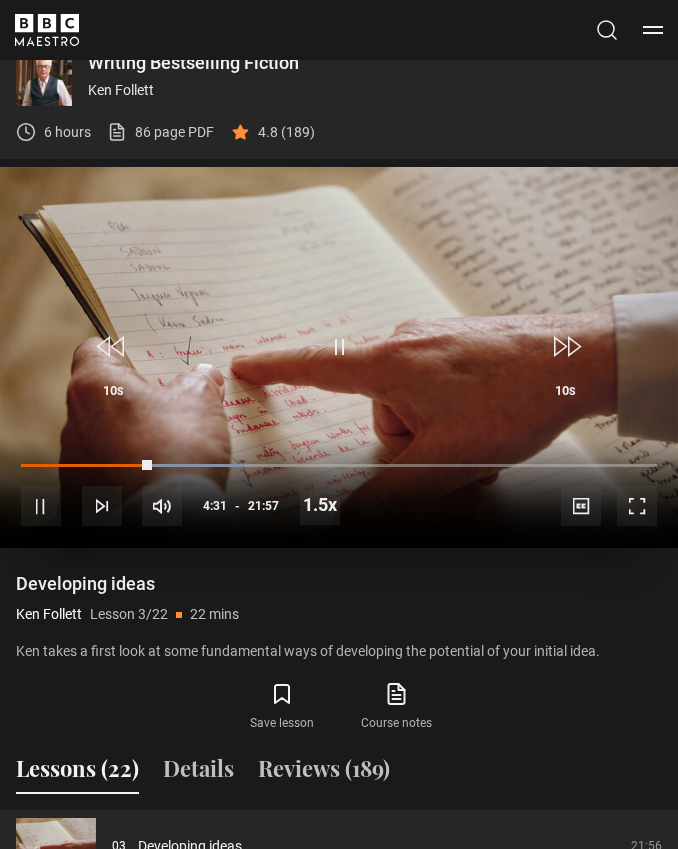 click on "10s Skip Back 10 seconds Pause 10s Skip Forward 10 seconds Loaded :  34.91% Pause Mute Current Time  4:31 - Duration  21:57
Ken Follett
Lesson 3
Developing ideas
1.5x Playback Rate 2x 1.5x , selected 1x 0.5x Captions captions off , selected English  Captions" at bounding box center [339, 493] 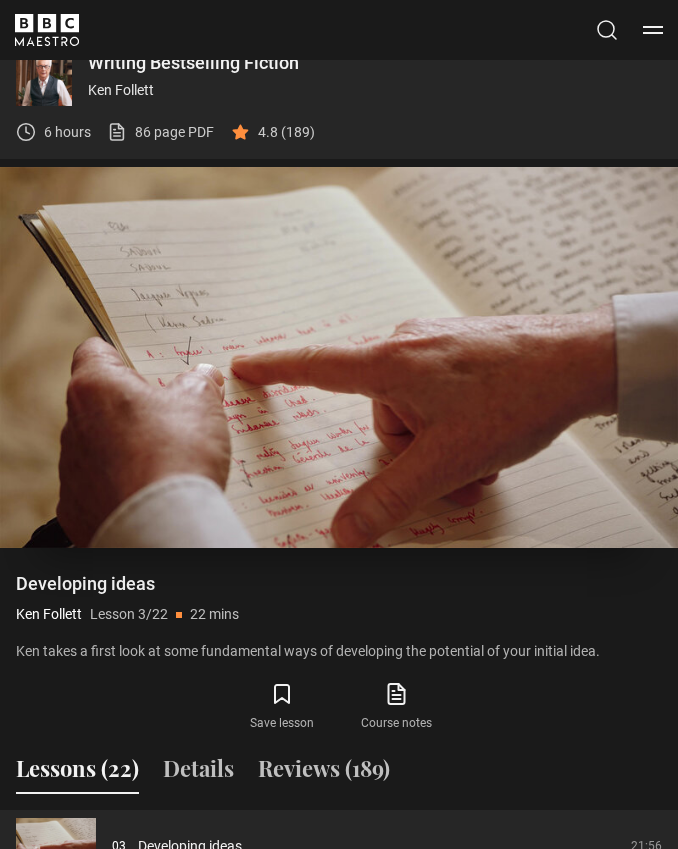 click on "Video Player is loading. Play Lesson Developing ideas 10s Skip Back 10 seconds Pause 10s Skip Forward 10 seconds Loaded :  34.91% Pause Mute Current Time  4:46 - Duration  21:57
Ken Follett
Lesson 3
Developing ideas
1.5x Playback Rate 2x 1.5x , selected 1x 0.5x Captions captions off , selected English  Captions This is a modal window.
Lesson Completed
Up next
Weaving the narrative
Cancel
Do you want to save this lesson?
Save lesson" at bounding box center (339, 357) 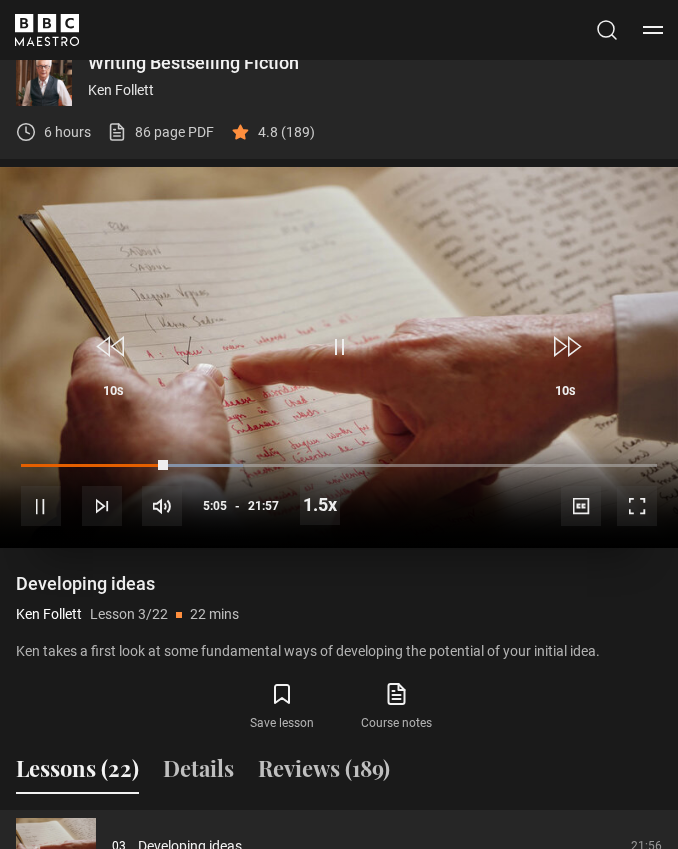 click on "Video Player is loading. Play Lesson Developing ideas 10s Skip Back 10 seconds Pause 10s Skip Forward 10 seconds Loaded :  34.91% Pause Mute Current Time  5:05 - Duration  21:57
Ken Follett
Lesson 3
Developing ideas
1.5x Playback Rate 2x 1.5x , selected 1x 0.5x Captions captions off , selected English  Captions This is a modal window.
Lesson Completed
Up next
Weaving the narrative
Cancel
Do you want to save this lesson?
Save lesson" at bounding box center [339, 357] 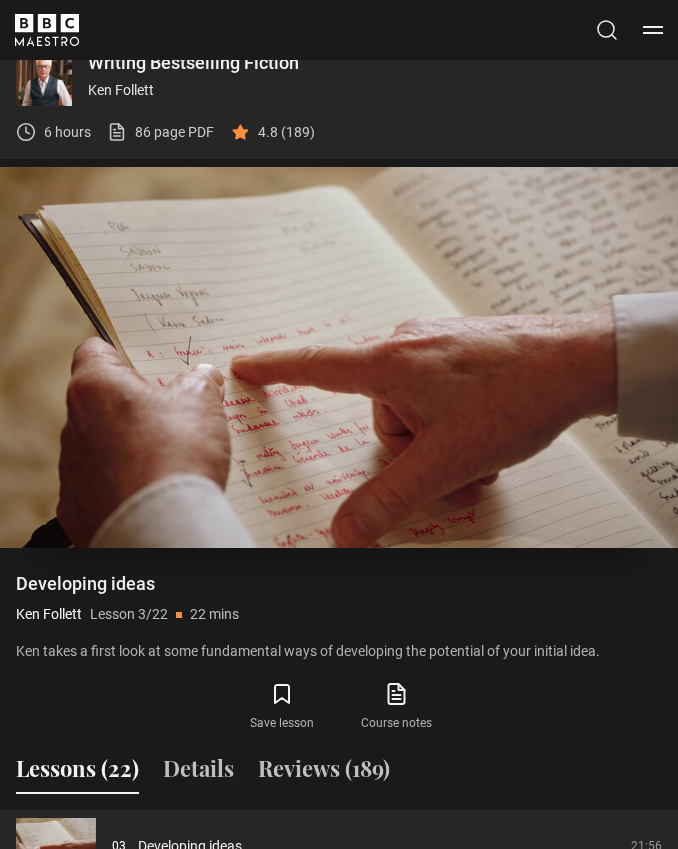 click on "Video Player is loading. Play Lesson Developing ideas 10s Skip Back 10 seconds Pause 10s Skip Forward 10 seconds Loaded :  34.91% Pause Mute Current Time  5:35 - Duration  21:57
Ken Follett
Lesson 3
Developing ideas
1.5x Playback Rate 2x 1.5x , selected 1x 0.5x Captions captions off , selected English  Captions This is a modal window.
Lesson Completed
Up next
Weaving the narrative
Cancel
Do you want to save this lesson?
Save lesson" at bounding box center [339, 357] 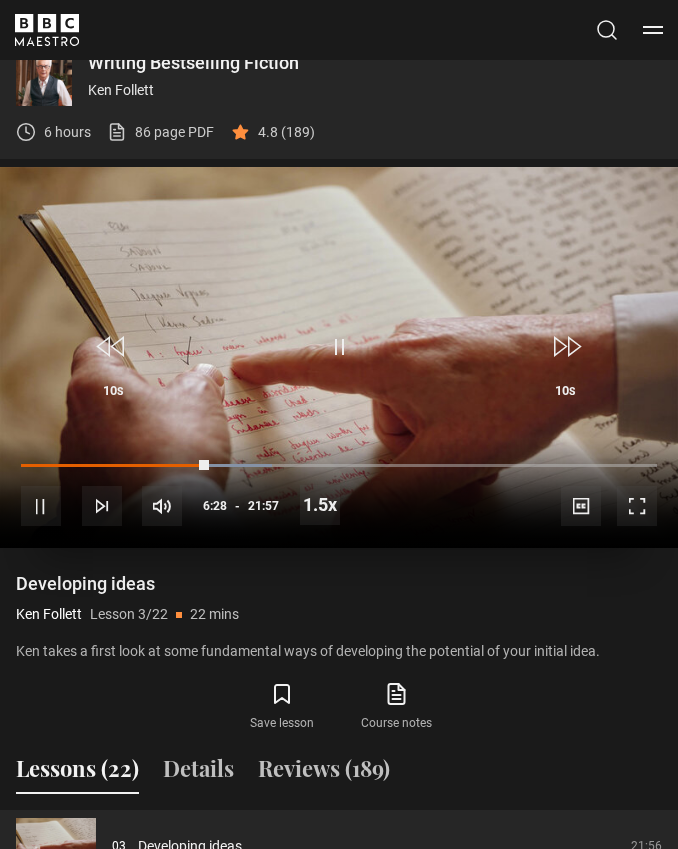 click on "Video Player is loading. Play Lesson Developing ideas 10s Skip Back 10 seconds Pause 10s Skip Forward 10 seconds Loaded :  39.45% Pause Mute Current Time  6:28 - Duration  21:57
Ken Follett
Lesson 3
Developing ideas
1.5x Playback Rate 2x 1.5x , selected 1x 0.5x Captions captions off , selected English  Captions This is a modal window.
Lesson Completed
Up next
Weaving the narrative
Cancel
Do you want to save this lesson?
Save lesson" at bounding box center [339, 357] 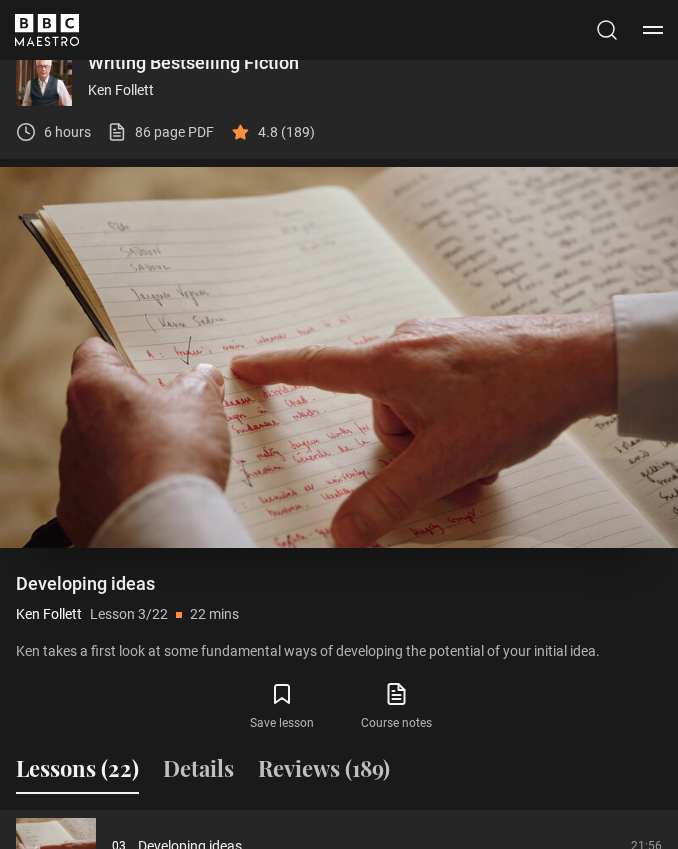 click on "Video Player is loading. Play Lesson Developing ideas 10s Skip Back 10 seconds Pause 10s Skip Forward 10 seconds Loaded :  45.93% Pause Mute Current Time  6:36 - Duration  21:57
Ken Follett
Lesson 3
Developing ideas
1.5x Playback Rate 2x 1.5x , selected 1x 0.5x Captions captions off , selected English  Captions This is a modal window.
Lesson Completed
Up next
Weaving the narrative
Cancel
Do you want to save this lesson?
Save lesson" at bounding box center [339, 357] 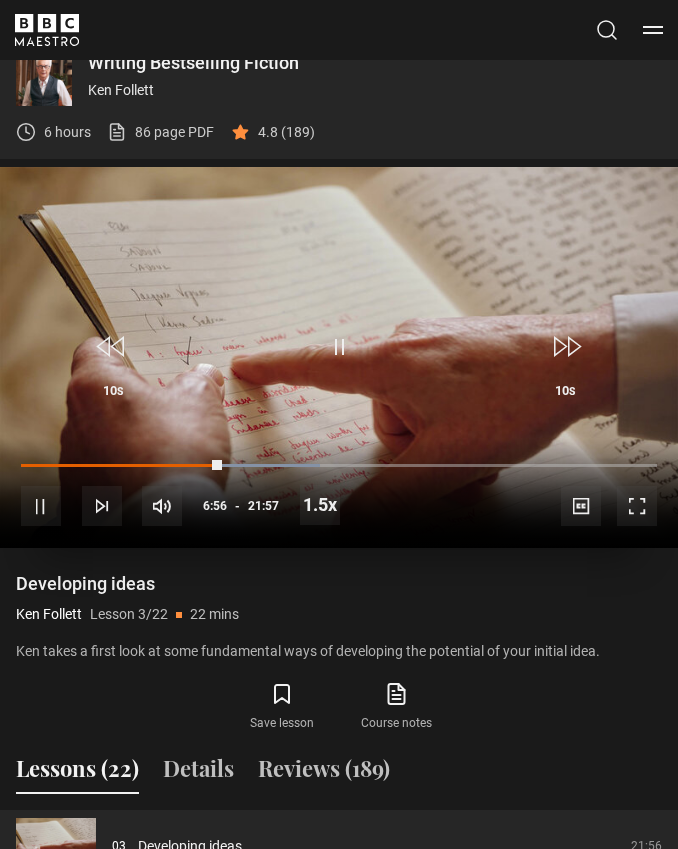 click on "Video Player is loading. Play Lesson Developing ideas 10s Skip Back 10 seconds Pause 10s Skip Forward 10 seconds Loaded :  47.05% Pause Mute Current Time  6:56 - Duration  21:57
Ken Follett
Lesson 3
Developing ideas
1.5x Playback Rate 2x 1.5x , selected 1x 0.5x Captions captions off , selected English  Captions This is a modal window.
Lesson Completed
Up next
Weaving the narrative
Cancel
Do you want to save this lesson?
Save lesson" at bounding box center (339, 357) 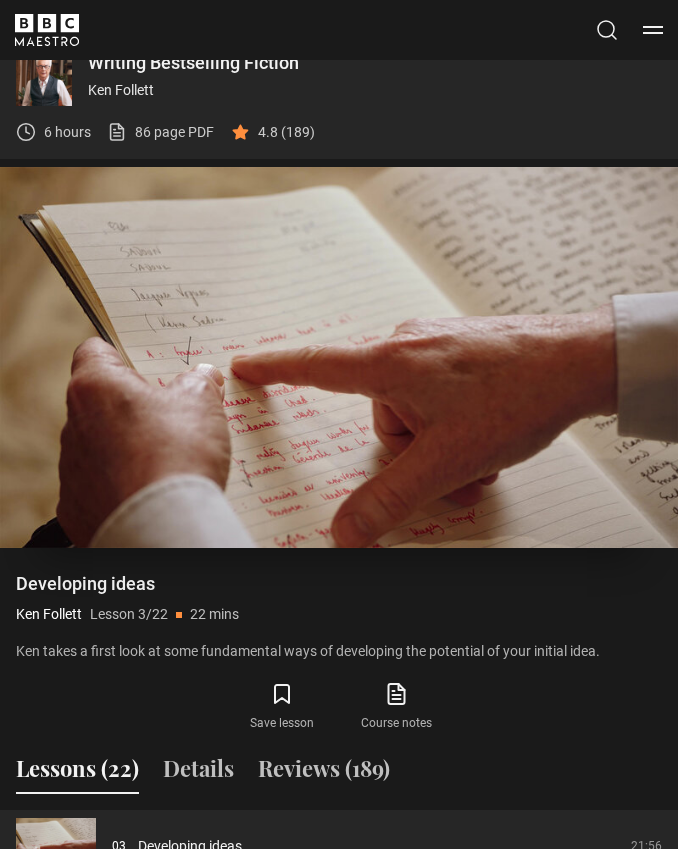 click on "Video Player is loading. Play Lesson Developing ideas 10s Skip Back 10 seconds Pause 10s Skip Forward 10 seconds Loaded :  48.95% Pause Mute Current Time  6:57 - Duration  21:57
Ken Follett
Lesson 3
Developing ideas
1.5x Playback Rate 2x 1.5x , selected 1x 0.5x Captions captions off , selected English  Captions This is a modal window.
Lesson Completed
Up next
Weaving the narrative
Cancel
Do you want to save this lesson?
Save lesson" at bounding box center (339, 357) 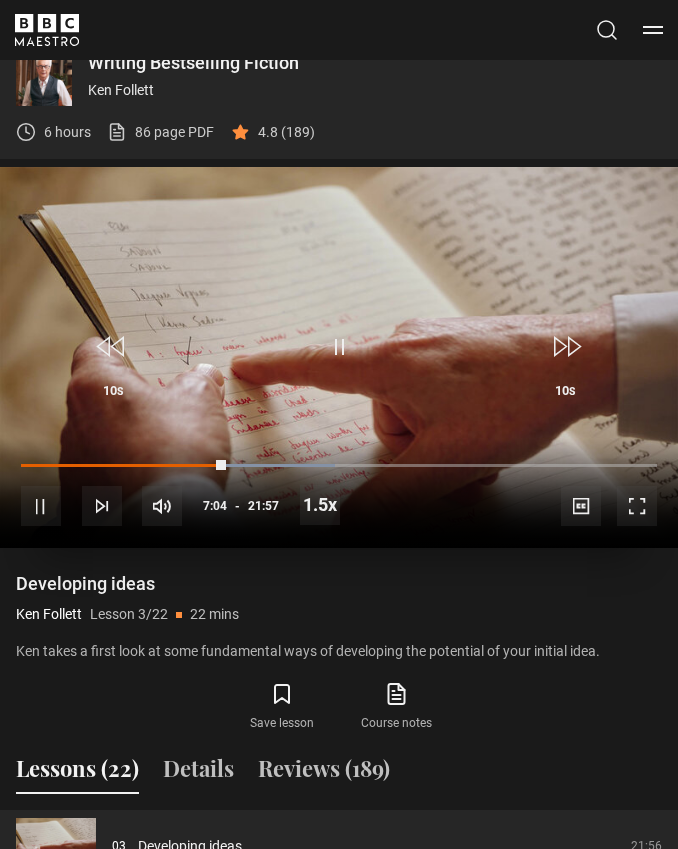 click on "Video Player is loading. Play Lesson Developing ideas 10s Skip Back 10 seconds Pause 10s Skip Forward 10 seconds Loaded :  49.32% Pause Mute Current Time  7:04 - Duration  21:57
Ken Follett
Lesson 3
Developing ideas
1.5x Playback Rate 2x 1.5x , selected 1x 0.5x Captions captions off , selected English  Captions This is a modal window.
Lesson Completed
Up next
Weaving the narrative
Cancel
Do you want to save this lesson?
Save lesson" at bounding box center [339, 357] 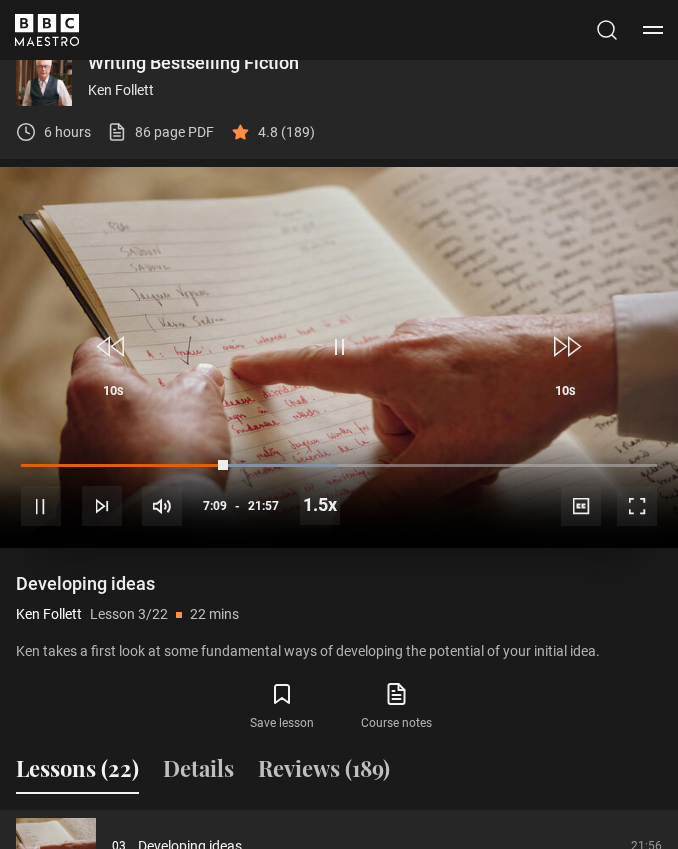 click on "Video Player is loading. Play Lesson Developing ideas 10s Skip Back 10 seconds Pause 10s Skip Forward 10 seconds Loaded :  49.73% Pause Mute Current Time  7:09 - Duration  21:57
Ken Follett
Lesson 3
Developing ideas
1.5x Playback Rate 2x 1.5x , selected 1x 0.5x Captions captions off , selected English  Captions This is a modal window.
Lesson Completed
Up next
Weaving the narrative
Cancel
Do you want to save this lesson?
Save lesson" at bounding box center [339, 357] 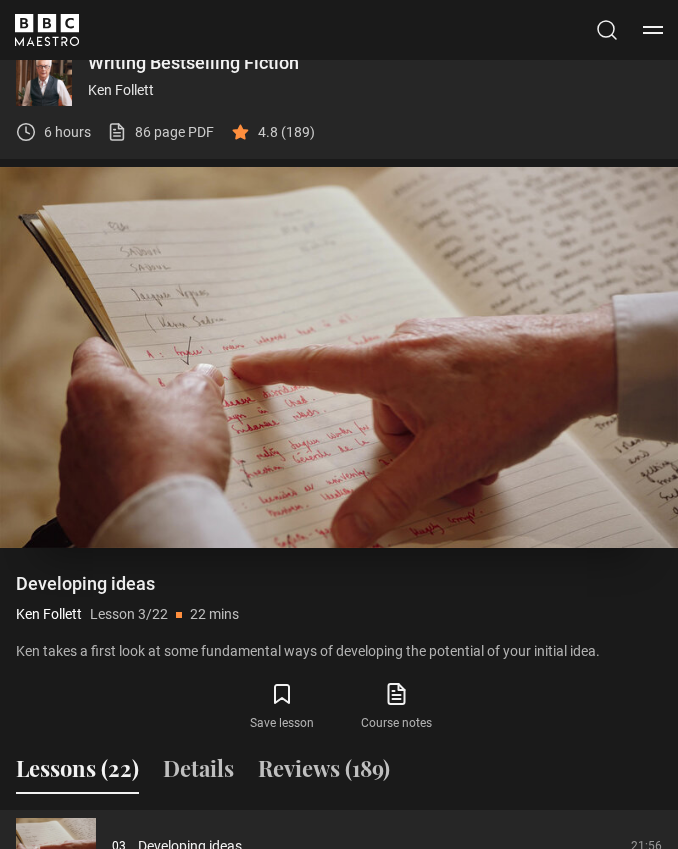 click on "Video Player is loading. Play Lesson Developing ideas 10s Skip Back 10 seconds Pause 10s Skip Forward 10 seconds Loaded :  49.73% Pause Mute Current Time  7:23 - Duration  21:57
Ken Follett
Lesson 3
Developing ideas
1.5x Playback Rate 2x 1.5x , selected 1x 0.5x Captions captions off , selected English  Captions This is a modal window.
Lesson Completed
Up next
Weaving the narrative
Cancel
Do you want to save this lesson?
Save lesson" at bounding box center [339, 357] 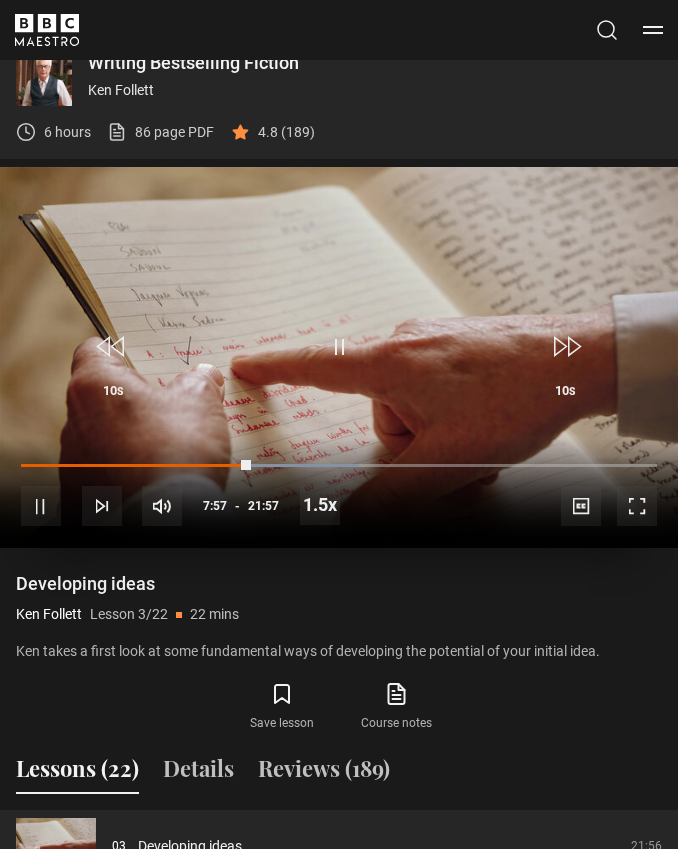 click on "Video Player is loading. Play Lesson Developing ideas 10s Skip Back 10 seconds Pause 10s Skip Forward 10 seconds Loaded :  53.13% Pause Mute Current Time  7:57 - Duration  21:57
Ken Follett
Lesson 3
Developing ideas
1.5x Playback Rate 2x 1.5x , selected 1x 0.5x Captions captions off , selected English  Captions This is a modal window.
Lesson Completed
Up next
Weaving the narrative
Cancel
Do you want to save this lesson?
Save lesson" at bounding box center [339, 357] 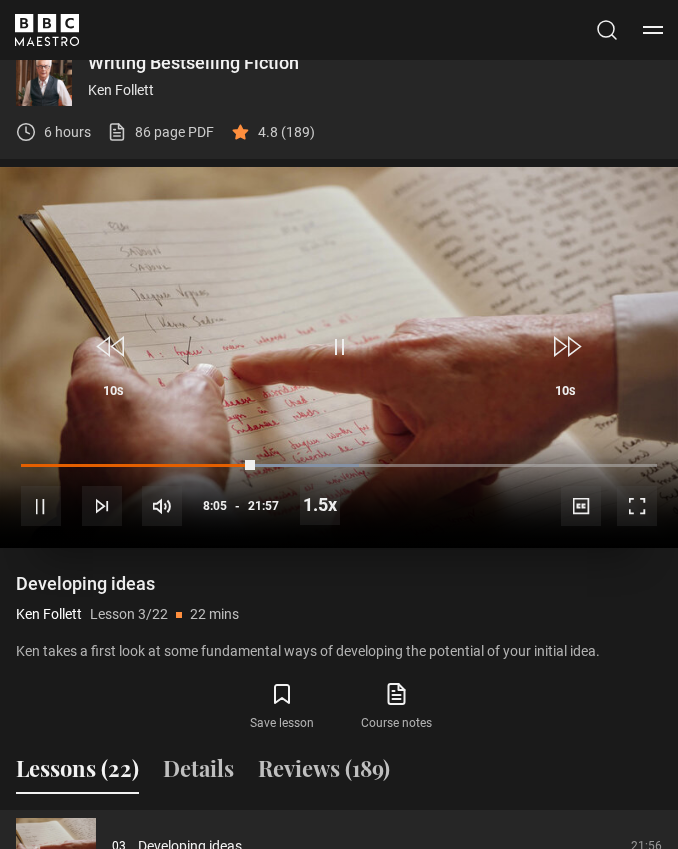 click on "Video Player is loading. Play Lesson Developing ideas 10s Skip Back 10 seconds Pause 10s Skip Forward 10 seconds Loaded :  53.13% Pause Mute Current Time  8:05 - Duration  21:57
Ken Follett
Lesson 3
Developing ideas
1.5x Playback Rate 2x 1.5x , selected 1x 0.5x Captions captions off , selected English  Captions This is a modal window.
Lesson Completed
Up next
Weaving the narrative
Cancel
Do you want to save this lesson?
Save lesson" at bounding box center [339, 357] 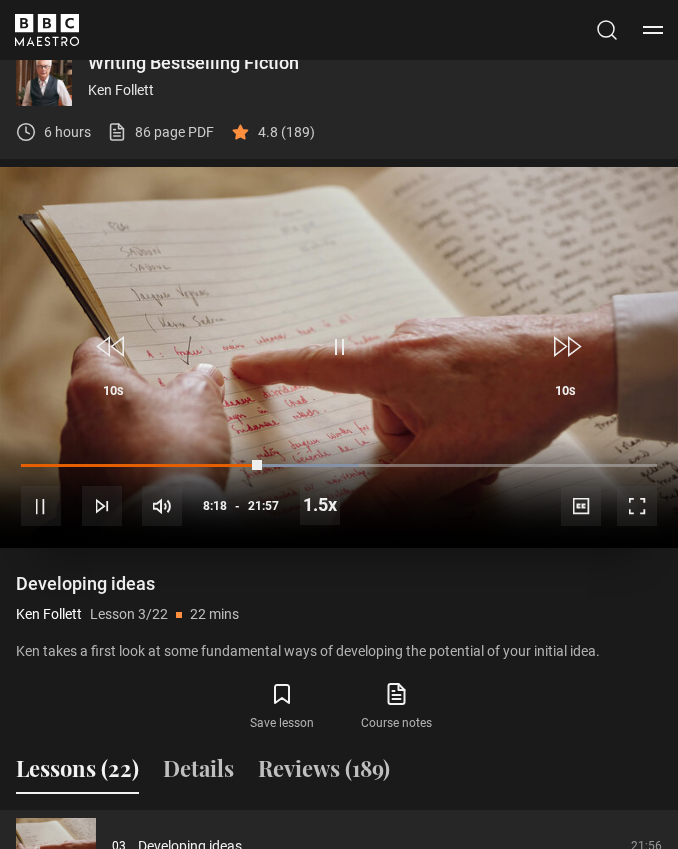 click on "10s Skip Back 10 seconds Pause 10s Skip Forward 10 seconds Loaded :  53.13% Pause Mute Current Time  8:18 - Duration  21:57
Ken Follett
Lesson 3
Developing ideas
1.5x Playback Rate 2x 1.5x , selected 1x 0.5x Captions captions off , selected English  Captions" at bounding box center (339, 493) 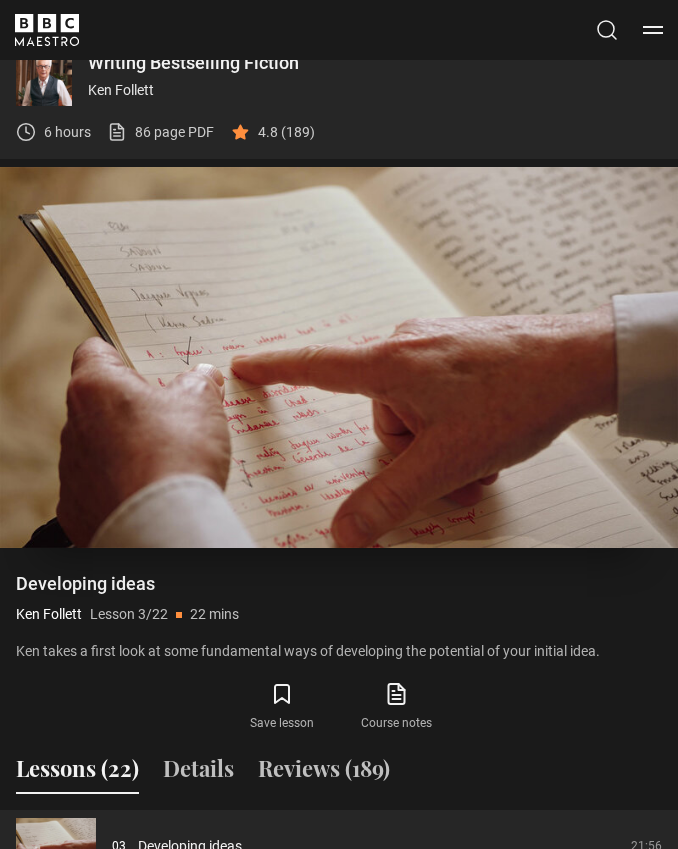 click on "Video Player is loading. Play Lesson Developing ideas 10s Skip Back 10 seconds Pause 10s Skip Forward 10 seconds Loaded :  56.94% Pause Mute Current Time  8:43 - Duration  21:57
Ken Follett
Lesson 3
Developing ideas
1.5x Playback Rate 2x 1.5x , selected 1x 0.5x Captions captions off , selected English  Captions This is a modal window.
Lesson Completed
Up next
Weaving the narrative
Cancel
Do you want to save this lesson?
Save lesson" at bounding box center [339, 357] 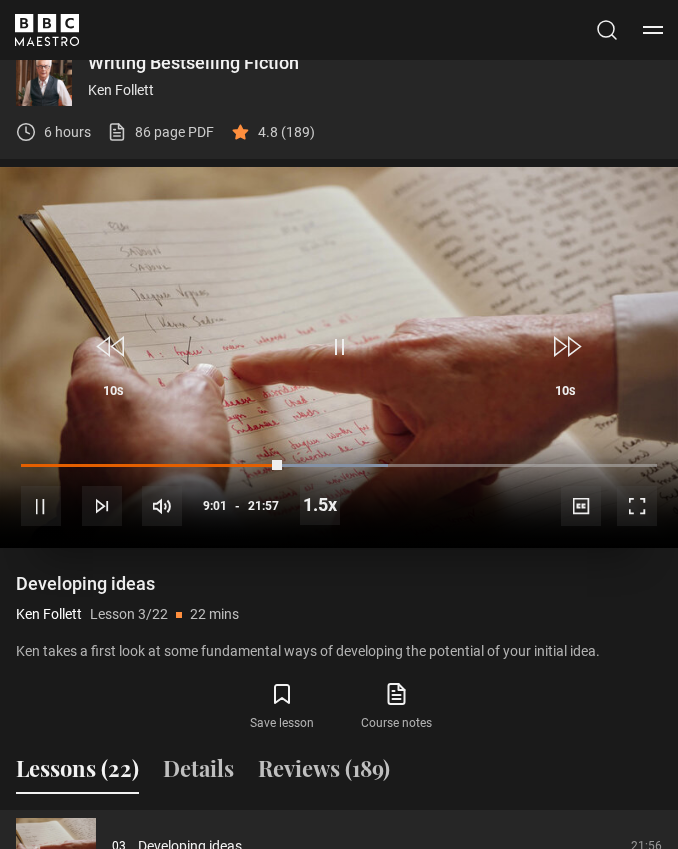 click on "Video Player is loading. Play Lesson Developing ideas 10s Skip Back 10 seconds Pause 10s Skip Forward 10 seconds Loaded :  57.70% Pause Mute Current Time  9:01 - Duration  21:57
Ken Follett
Lesson 3
Developing ideas
1.5x Playback Rate 2x 1.5x , selected 1x 0.5x Captions captions off , selected English  Captions This is a modal window.
Lesson Completed
Up next
Weaving the narrative
Cancel
Do you want to save this lesson?
Save lesson" at bounding box center (339, 357) 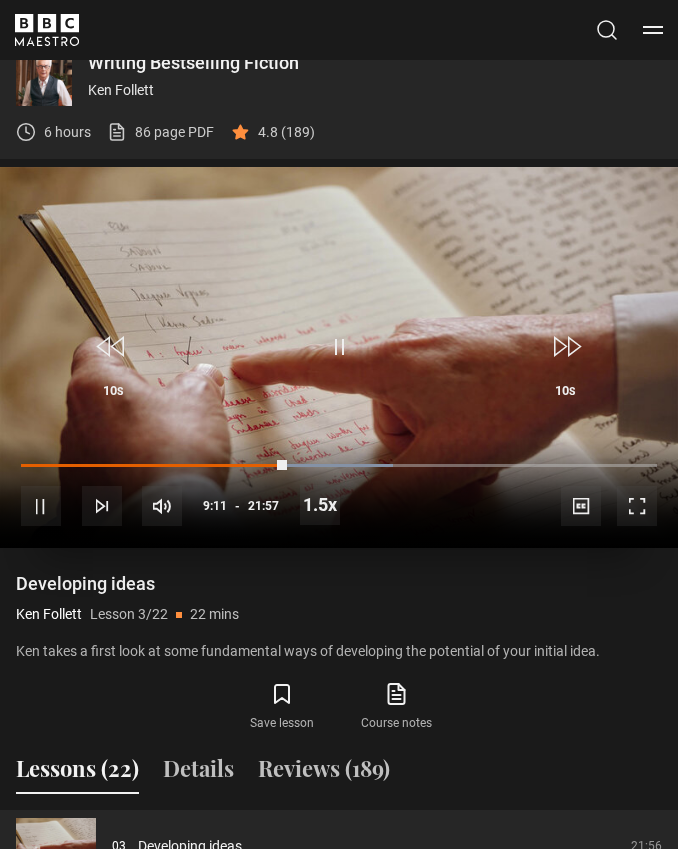 click on "Video Player is loading. Play Lesson Developing ideas 10s Skip Back 10 seconds Pause 10s Skip Forward 10 seconds Loaded :  58.45% Pause Mute Current Time  9:11 - Duration  21:57
Ken Follett
Lesson 3
Developing ideas
1.5x Playback Rate 2x 1.5x , selected 1x 0.5x Captions captions off , selected English  Captions This is a modal window.
Lesson Completed
Up next
Weaving the narrative
Cancel
Do you want to save this lesson?
Save lesson" at bounding box center [339, 357] 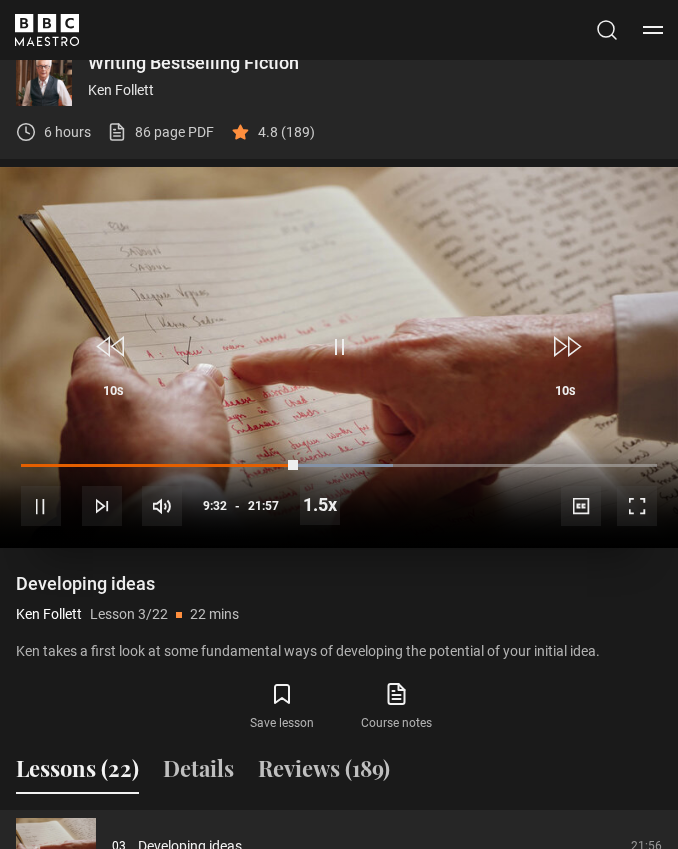 click on "Video Player is loading. Play Lesson Developing ideas 10s Skip Back 10 seconds Pause 10s Skip Forward 10 seconds Loaded :  58.45% Pause Mute Current Time  9:32 - Duration  21:57
Ken Follett
Lesson 3
Developing ideas
1.5x Playback Rate 2x 1.5x , selected 1x 0.5x Captions captions off , selected English  Captions This is a modal window.
Lesson Completed
Up next
Weaving the narrative
Cancel
Do you want to save this lesson?
Save lesson" at bounding box center [339, 357] 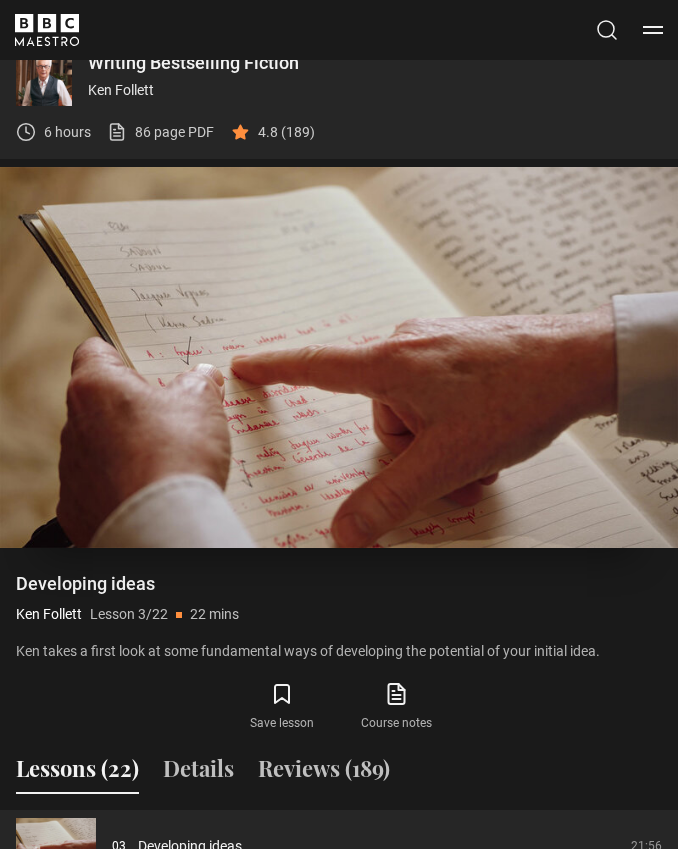 click on "Video Player is loading. Play Lesson Developing ideas 10s Skip Back 10 seconds Pause 10s Skip Forward 10 seconds Loaded :  58.45% Pause Mute Current Time  9:49 - Duration  21:57
Ken Follett
Lesson 3
Developing ideas
1.5x Playback Rate 2x 1.5x , selected 1x 0.5x Captions captions off , selected English  Captions This is a modal window.
Lesson Completed
Up next
Weaving the narrative
Cancel
Do you want to save this lesson?
Save lesson" at bounding box center (339, 357) 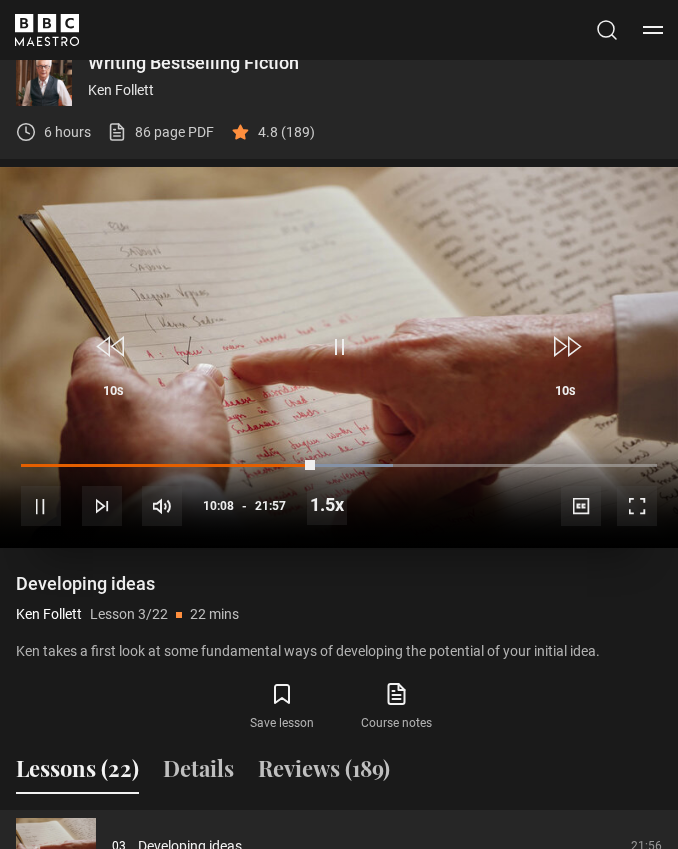click on "10s Skip Back 10 seconds Pause 10s Skip Forward 10 seconds Loaded :  58.45% Pause Mute Current Time  10:08 - Duration  21:57
Ken Follett
Lesson 3
Developing ideas
1.5x Playback Rate 2x 1.5x , selected 1x 0.5x Captions captions off , selected English  Captions" at bounding box center (339, 493) 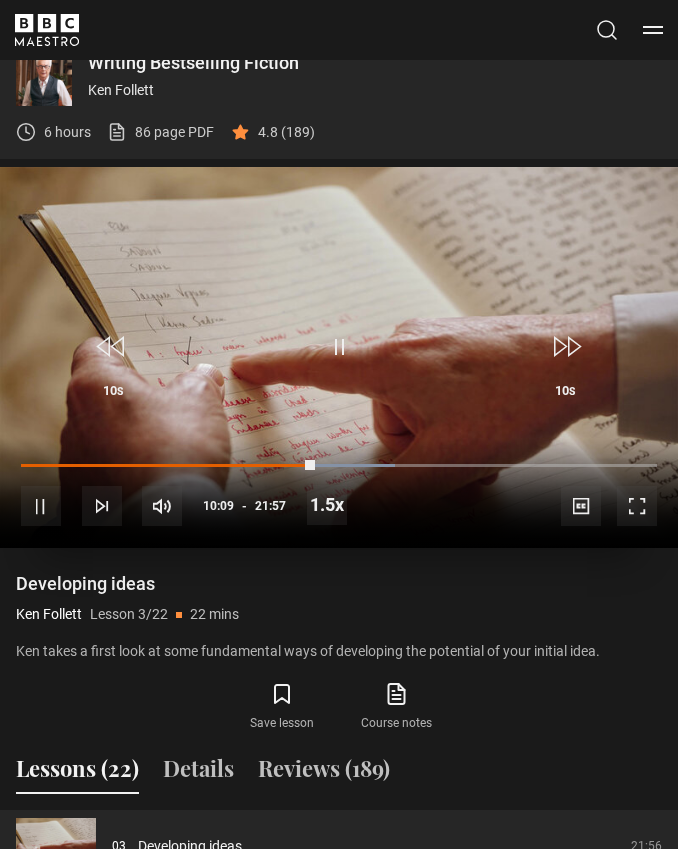 click on "10s Skip Back 10 seconds Pause 10s Skip Forward 10 seconds Loaded :  58.84% Pause Mute Current Time  10:09 - Duration  21:57
Ken Follett
Lesson 3
Developing ideas
1.5x Playback Rate 2x 1.5x , selected 1x 0.5x Captions captions off , selected English  Captions" at bounding box center [339, 493] 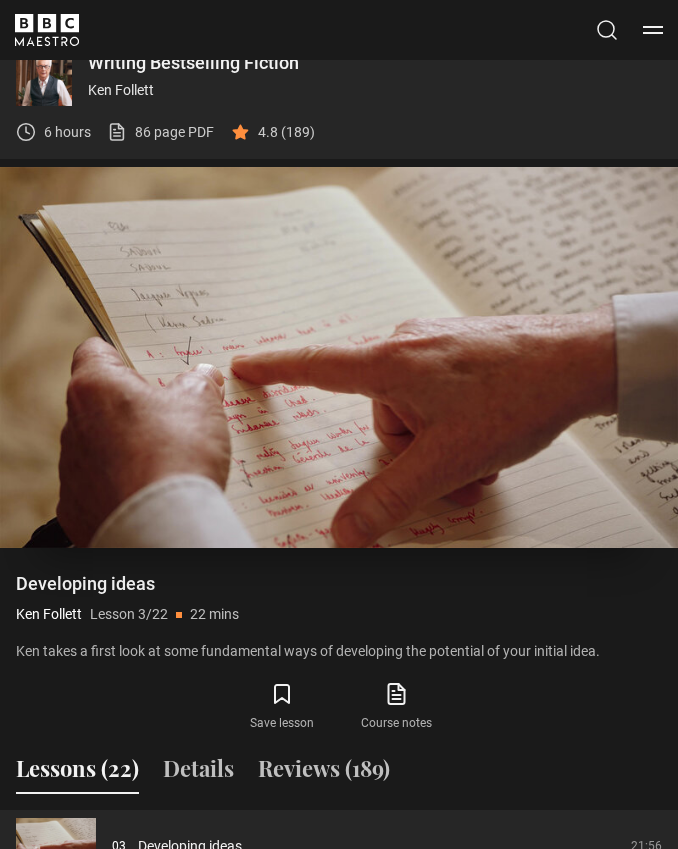 click on "Video Player is loading. Play Lesson Developing ideas 10s Skip Back 10 seconds Pause 10s Skip Forward 10 seconds Loaded :  58.84% Pause Mute Current Time  10:16 - Duration  21:57
Ken Follett
Lesson 3
Developing ideas
1.5x Playback Rate 2x 1.5x , selected 1x 0.5x Captions captions off , selected English  Captions This is a modal window.
Lesson Completed
Up next
Weaving the narrative
Cancel
Do you want to save this lesson?
Save lesson" at bounding box center [339, 357] 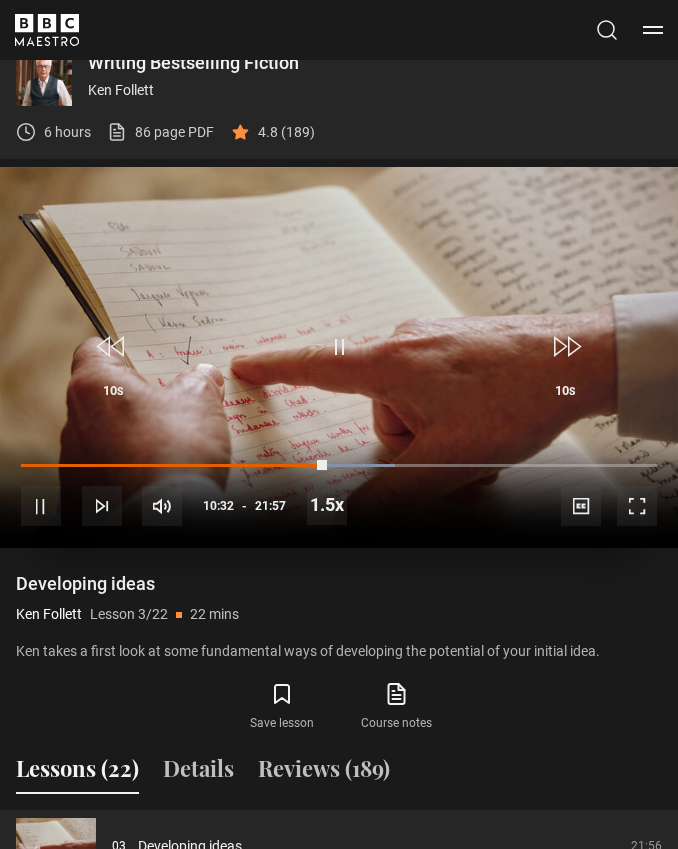 click on "Video Player is loading. Play Lesson Developing ideas 10s Skip Back 10 seconds Pause 10s Skip Forward 10 seconds Loaded :  58.84% Pause Mute Current Time  10:32 - Duration  21:57
Ken Follett
Lesson 3
Developing ideas
1.5x Playback Rate 2x 1.5x , selected 1x 0.5x Captions captions off , selected English  Captions This is a modal window.
Lesson Completed
Up next
Weaving the narrative
Cancel
Do you want to save this lesson?
Save lesson" at bounding box center [339, 357] 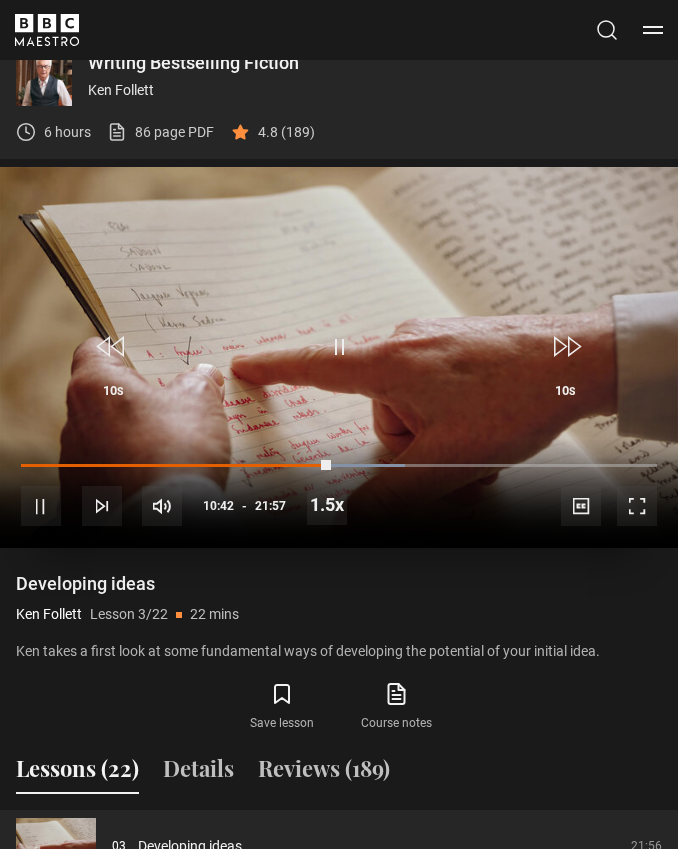click on "Video Player is loading. Play Lesson Developing ideas 10s Skip Back 10 seconds Pause 10s Skip Forward 10 seconds Loaded :  60.35% Pause Mute Current Time  10:42 - Duration  21:57
Ken Follett
Lesson 3
Developing ideas
1.5x Playback Rate 2x 1.5x , selected 1x 0.5x Captions captions off , selected English  Captions This is a modal window.
Lesson Completed
Up next
Weaving the narrative
Cancel
Do you want to save this lesson?
Save lesson" at bounding box center (339, 357) 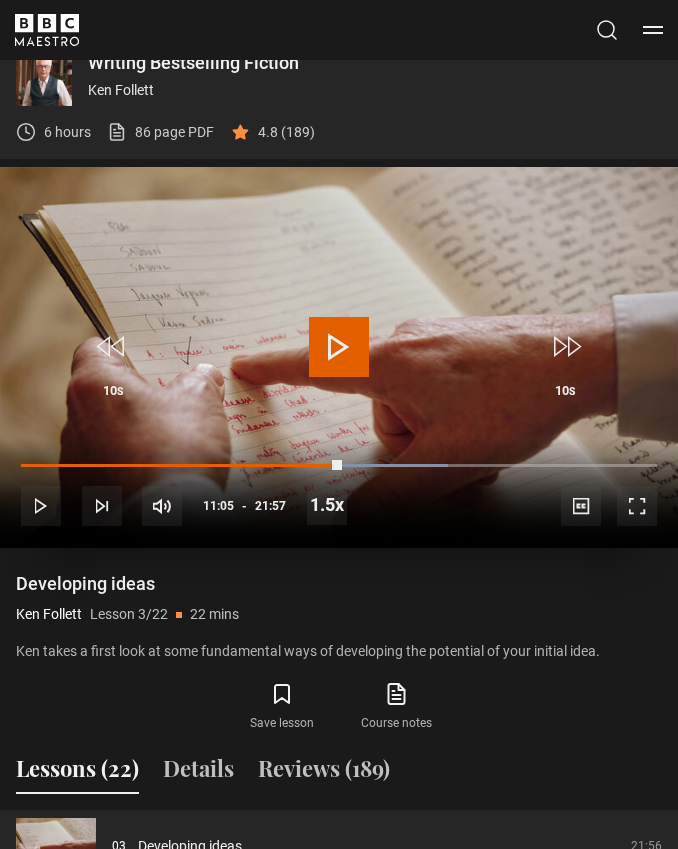 click on "Video Player is loading. Play Lesson Developing ideas 10s Skip Back 10 seconds Play 10s Skip Forward 10 seconds Loaded :  67.20% Play Mute Current Time  11:05 - Duration  21:57
Ken Follett
Lesson 3
Developing ideas
1.5x Playback Rate 2x 1.5x , selected 1x 0.5x Captions captions off , selected English  Captions This is a modal window.
Lesson Completed
Up next
Weaving the narrative
Cancel
Do you want to save this lesson?
Save lesson" at bounding box center (339, 357) 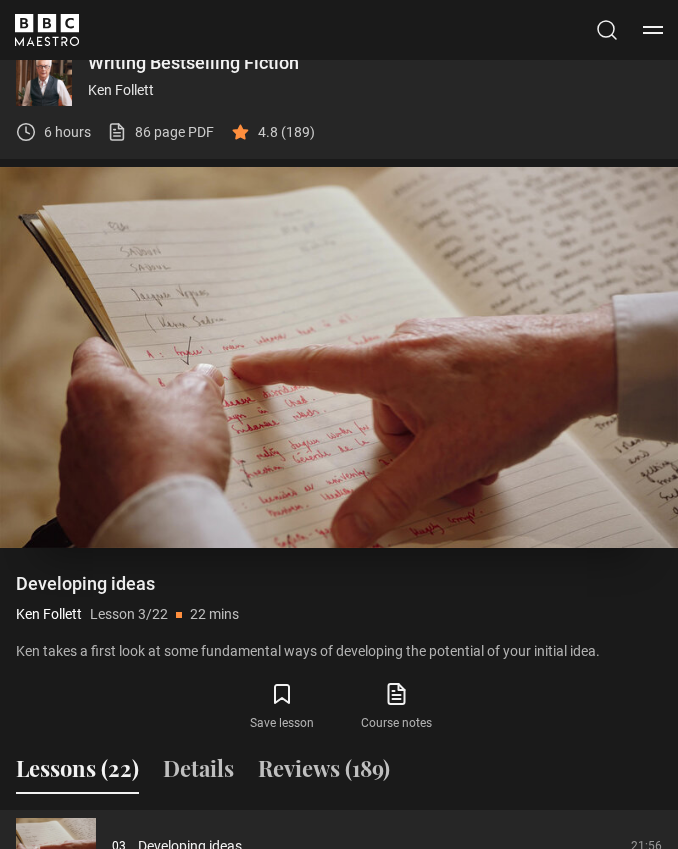 click on "Video Player is loading. Play Lesson Developing ideas 10s Skip Back 10 seconds Pause 10s Skip Forward 10 seconds Loaded :  67.95% Pause Mute Current Time  11:11 - Duration  21:57
Ken Follett
Lesson 3
Developing ideas
1.5x Playback Rate 2x 1.5x , selected 1x 0.5x Captions captions off , selected English  Captions This is a modal window.
Lesson Completed
Up next
Weaving the narrative
Cancel
Do you want to save this lesson?
Save lesson" at bounding box center (339, 357) 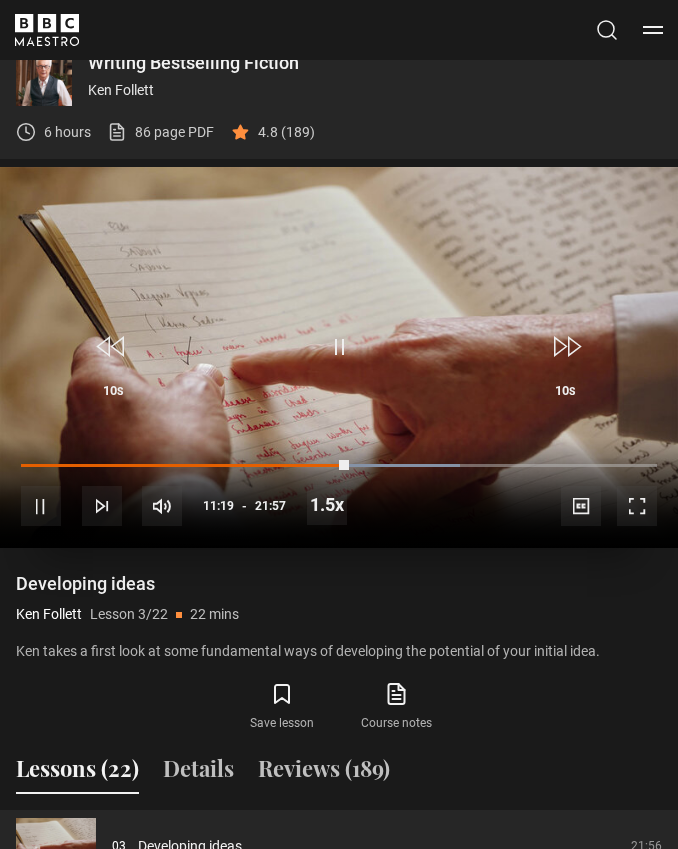 click on "10s Skip Back 10 seconds Pause 10s Skip Forward 10 seconds Loaded :  69.09% Pause Mute Current Time  11:19 - Duration  21:57
Ken Follett
Lesson 3
Developing ideas
1.5x Playback Rate 2x 1.5x , selected 1x 0.5x Captions captions off , selected English  Captions" at bounding box center (339, 493) 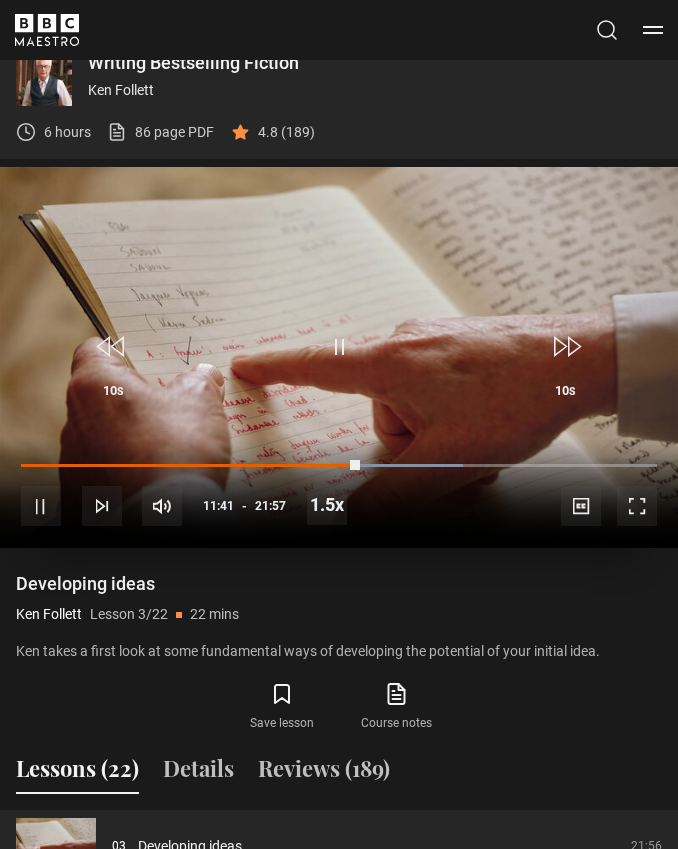 click on "Video Player is loading. Play Lesson Developing ideas 10s Skip Back 10 seconds Pause 10s Skip Forward 10 seconds Loaded :  69.47% Pause Mute Current Time  11:41 - Duration  21:57
Ken Follett
Lesson 3
Developing ideas
1.5x Playback Rate 2x 1.5x , selected 1x 0.5x Captions captions off , selected English  Captions This is a modal window.
Lesson Completed
Up next
Weaving the narrative
Cancel
Do you want to save this lesson?
Save lesson" at bounding box center (339, 357) 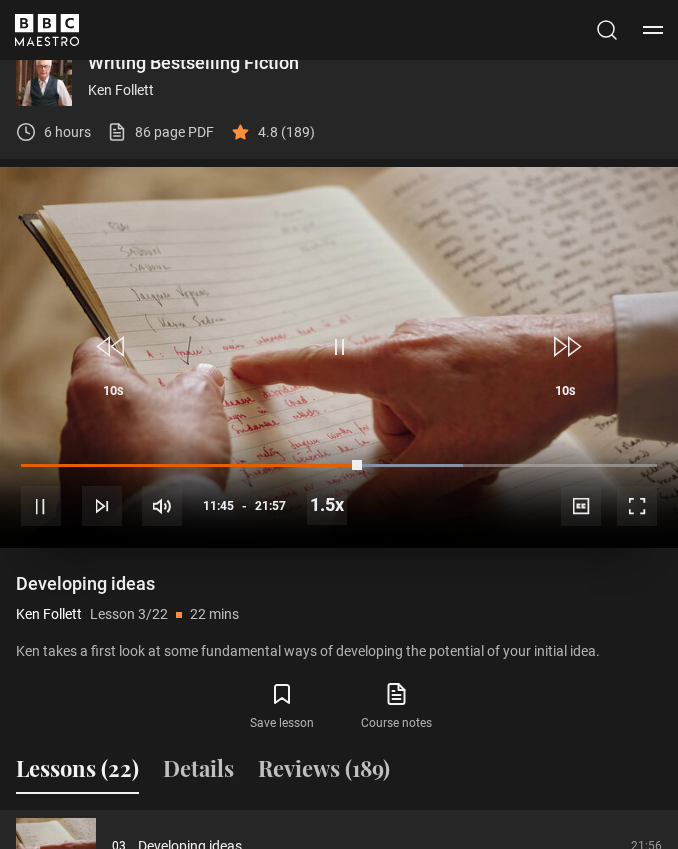 click on "Video Player is loading. Play Lesson Developing ideas 10s Skip Back 10 seconds Pause 10s Skip Forward 10 seconds Loaded :  69.47% Pause Mute Current Time  11:45 - Duration  21:57
Ken Follett
Lesson 3
Developing ideas
1.5x Playback Rate 2x 1.5x , selected 1x 0.5x Captions captions off , selected English  Captions This is a modal window.
Lesson Completed
Up next
Weaving the narrative
Cancel
Do you want to save this lesson?
Save lesson" at bounding box center (339, 357) 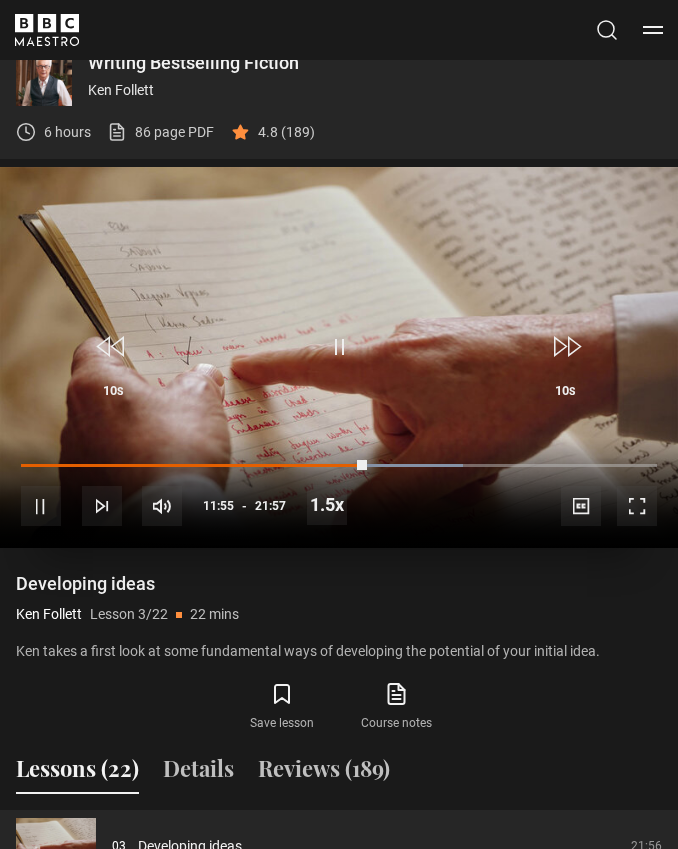 click on "10s Skip Back 10 seconds Pause 10s Skip Forward 10 seconds Loaded :  69.47% Pause Mute Current Time  11:55 - Duration  21:57
Ken Follett
Lesson 3
Developing ideas
1.5x Playback Rate 2x 1.5x , selected 1x 0.5x Captions captions off , selected English  Captions" at bounding box center [339, 493] 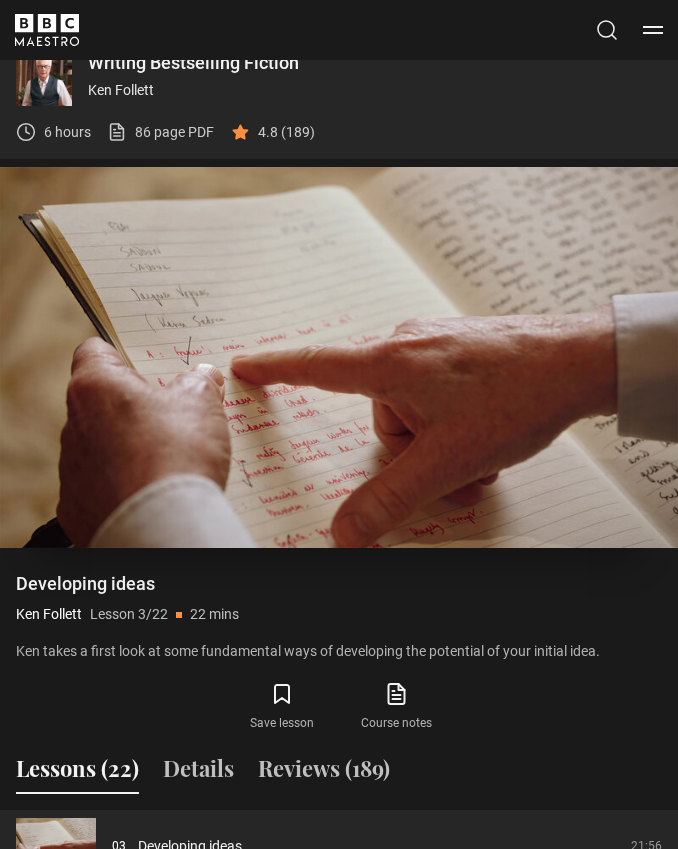click on "Video Player is loading. Play Lesson Developing ideas 10s Skip Back 10 seconds Pause 10s Skip Forward 10 seconds Loaded :  69.47% Pause Mute Current Time  12:12 - Duration  21:57
Ken Follett
Lesson 3
Developing ideas
1.5x Playback Rate 2x 1.5x , selected 1x 0.5x Captions captions off , selected English  Captions This is a modal window.
Lesson Completed
Up next
Weaving the narrative
Cancel
Do you want to save this lesson?
Save lesson" at bounding box center [339, 357] 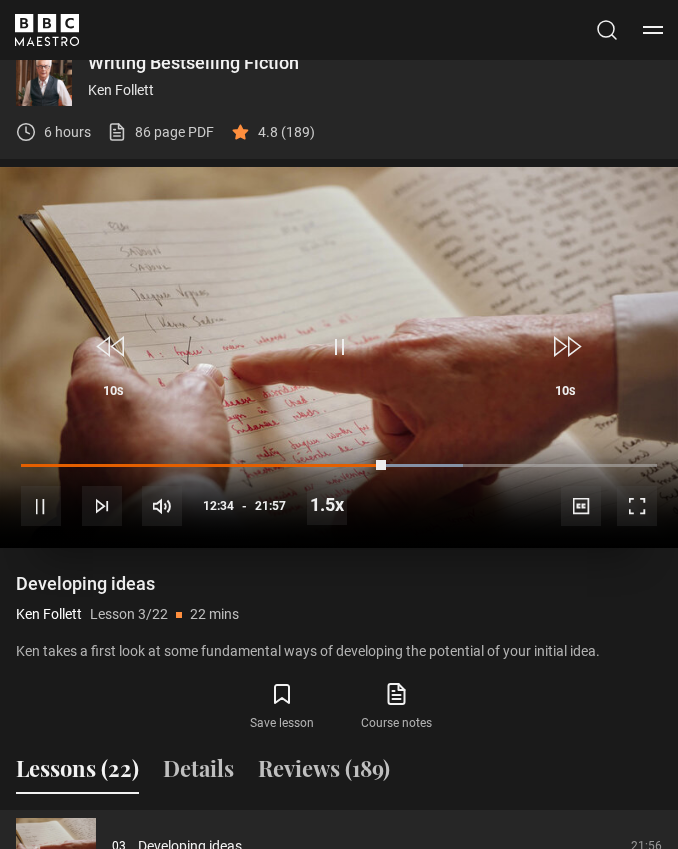 click on "Video Player is loading. Play Lesson Developing ideas 10s Skip Back 10 seconds Pause 10s Skip Forward 10 seconds Loaded :  69.47% Pause Mute Current Time  12:34 - Duration  21:57
Ken Follett
Lesson 3
Developing ideas
1.5x Playback Rate 2x 1.5x , selected 1x 0.5x Captions captions off , selected English  Captions This is a modal window.
Lesson Completed
Up next
Weaving the narrative
Cancel
Do you want to save this lesson?
Save lesson" at bounding box center (339, 357) 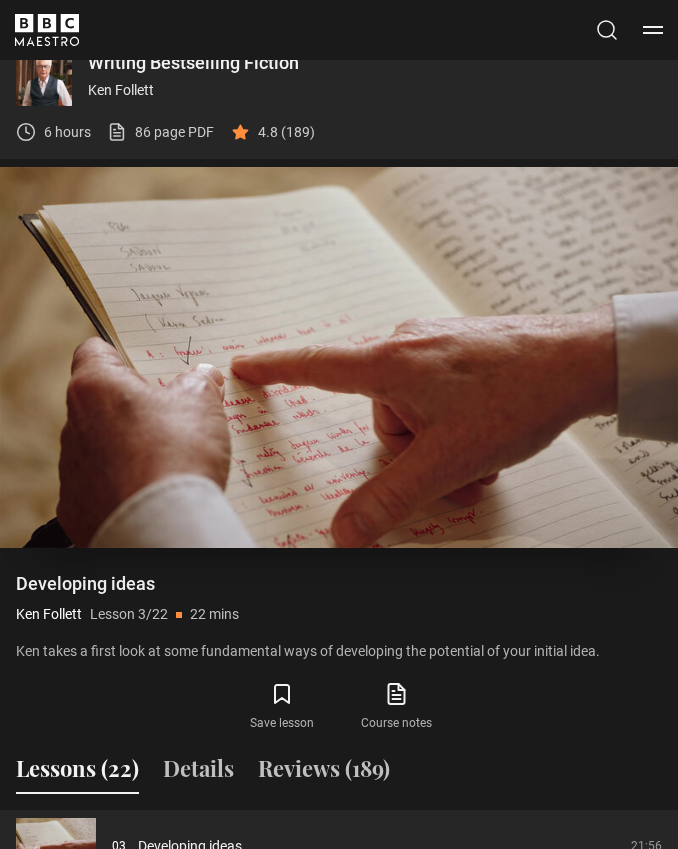 click on "Video Player is loading. Play Lesson Developing ideas 10s Skip Back 10 seconds Pause 10s Skip Forward 10 seconds Loaded :  69.47% Pause Mute Current Time  12:48 - Duration  21:57
Ken Follett
Lesson 3
Developing ideas
1.5x Playback Rate 2x 1.5x , selected 1x 0.5x Captions captions off , selected English  Captions This is a modal window.
Lesson Completed
Up next
Weaving the narrative
Cancel
Do you want to save this lesson?
Save lesson" at bounding box center (339, 357) 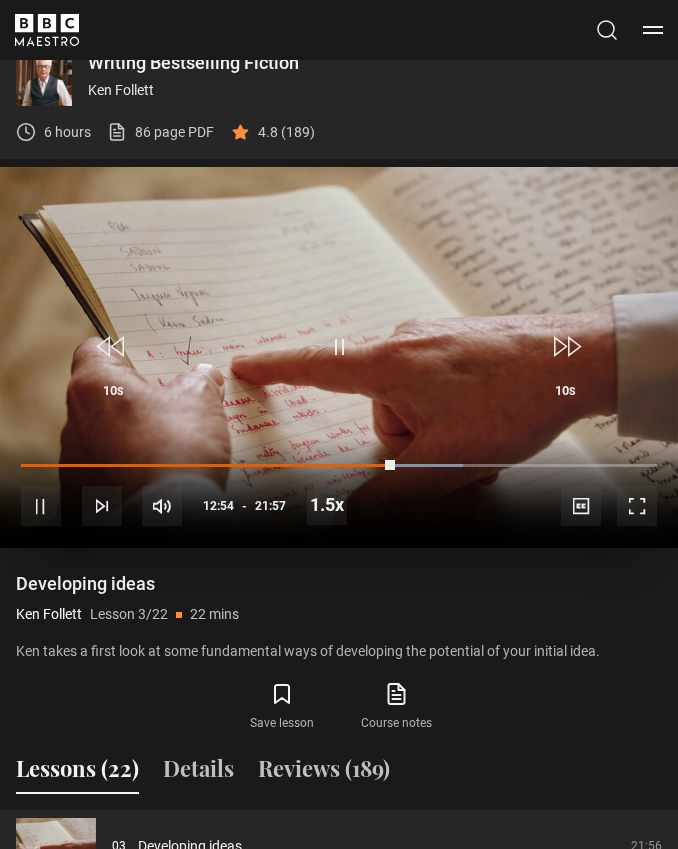 click on "10s Skip Back 10 seconds Pause 10s Skip Forward 10 seconds Loaded :  69.47% Pause Mute Current Time  12:54 - Duration  21:57
Ken Follett
Lesson 3
Developing ideas
1.5x Playback Rate 2x 1.5x , selected 1x 0.5x Captions captions off , selected English  Captions" at bounding box center [339, 493] 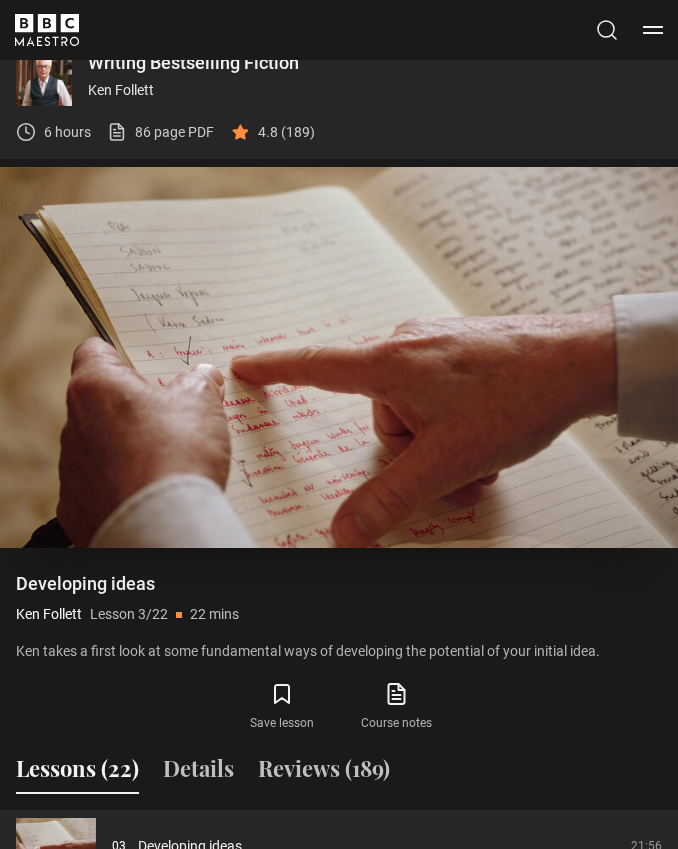 click on "Video Player is loading. Play Lesson Developing ideas 10s Skip Back 10 seconds Pause 10s Skip Forward 10 seconds Loaded :  69.47% Pause Mute Current Time  12:58 - Duration  21:57
Ken Follett
Lesson 3
Developing ideas
1.5x Playback Rate 2x 1.5x , selected 1x 0.5x Captions captions off , selected English  Captions This is a modal window.
Lesson Completed
Up next
Weaving the narrative
Cancel
Do you want to save this lesson?
Save lesson" at bounding box center (339, 357) 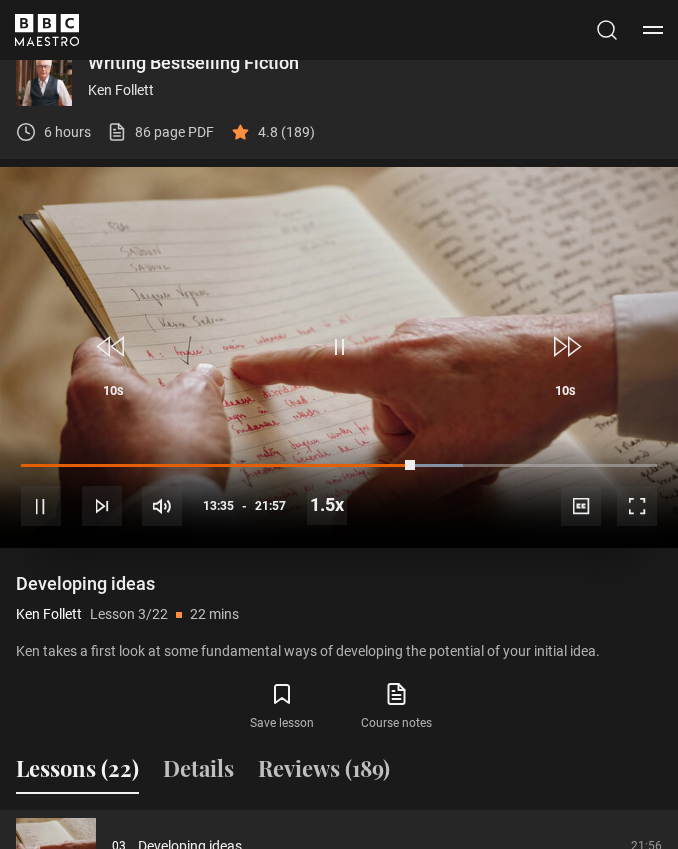 click on "Video Player is loading. Play Lesson Developing ideas 10s Skip Back 10 seconds Pause 10s Skip Forward 10 seconds Loaded :  69.47% Pause Mute Current Time  13:35 - Duration  21:57
Ken Follett
Lesson 3
Developing ideas
1.5x Playback Rate 2x 1.5x , selected 1x 0.5x Captions captions off , selected English  Captions This is a modal window.
Lesson Completed
Up next
Weaving the narrative
Cancel
Do you want to save this lesson?
Save lesson" at bounding box center [339, 357] 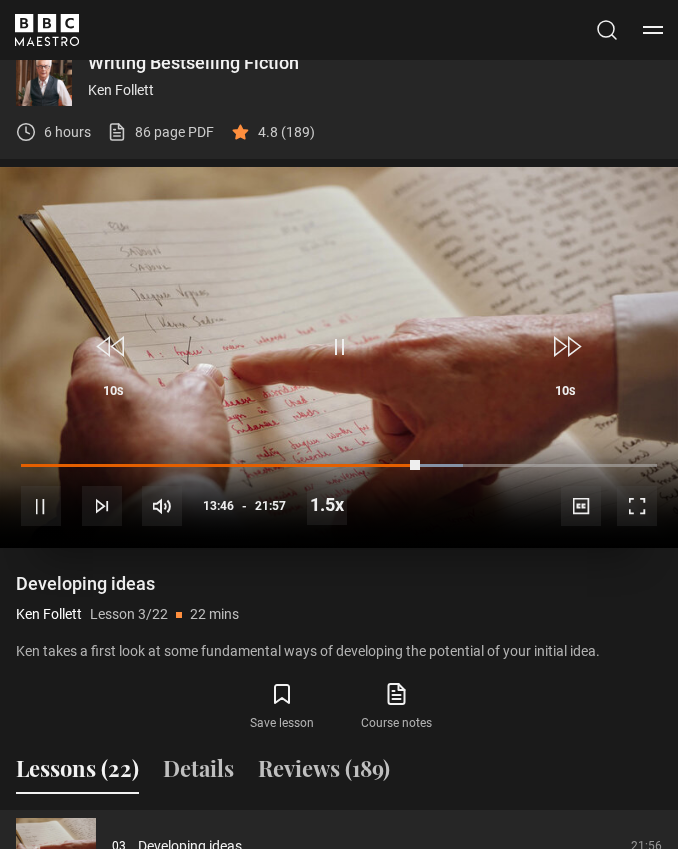 click on "Video Player is loading. Play Lesson Developing ideas 10s Skip Back 10 seconds Pause 10s Skip Forward 10 seconds Loaded :  69.47% Pause Mute Current Time  13:46 - Duration  21:57
Ken Follett
Lesson 3
Developing ideas
1.5x Playback Rate 2x 1.5x , selected 1x 0.5x Captions captions off , selected English  Captions This is a modal window.
Lesson Completed
Up next
Weaving the narrative
Cancel
Do you want to save this lesson?
Save lesson" at bounding box center [339, 357] 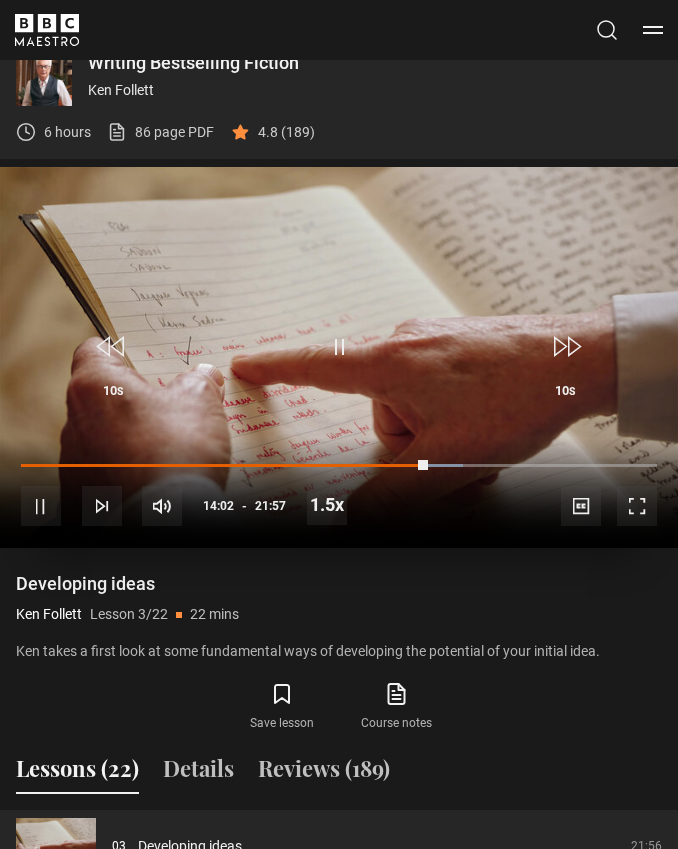 click on "Video Player is loading. Play Lesson Developing ideas 10s Skip Back 10 seconds Pause 10s Skip Forward 10 seconds Loaded :  69.47% Pause Mute Current Time  14:02 - Duration  21:57
Ken Follett
Lesson 3
Developing ideas
1.5x Playback Rate 2x 1.5x , selected 1x 0.5x Captions captions off , selected English  Captions This is a modal window.
Lesson Completed
Up next
Weaving the narrative
Cancel
Do you want to save this lesson?
Save lesson" at bounding box center (339, 357) 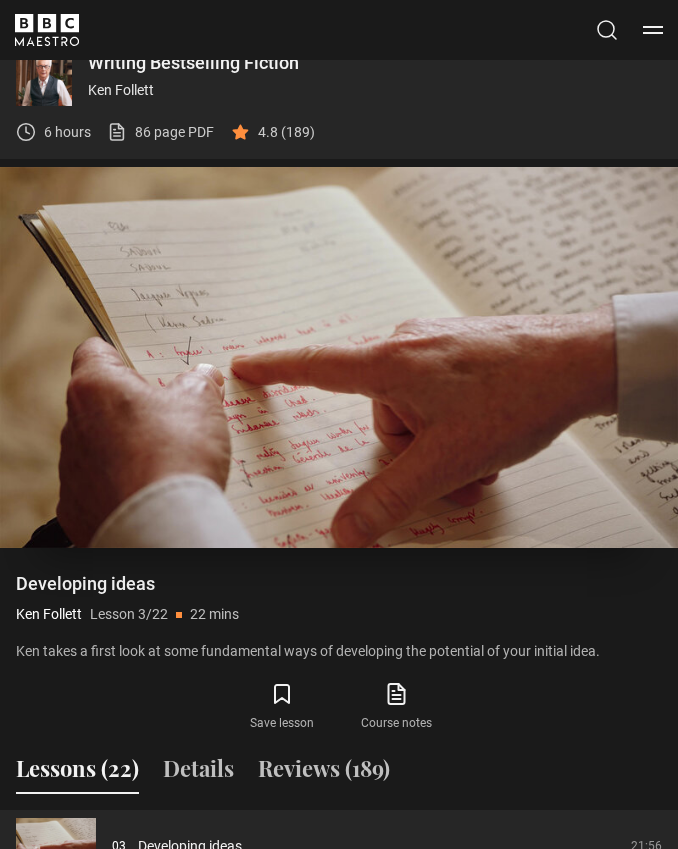 click on "Video Player is loading. Play Lesson Developing ideas 10s Skip Back 10 seconds Pause 10s Skip Forward 10 seconds Loaded :  71.75% Pause Mute Current Time  14:24 - Duration  21:57
Ken Follett
Lesson 3
Developing ideas
1.5x Playback Rate 2x 1.5x , selected 1x 0.5x Captions captions off , selected English  Captions This is a modal window.
Lesson Completed
Up next
Weaving the narrative
Cancel
Do you want to save this lesson?
Save lesson" at bounding box center [339, 357] 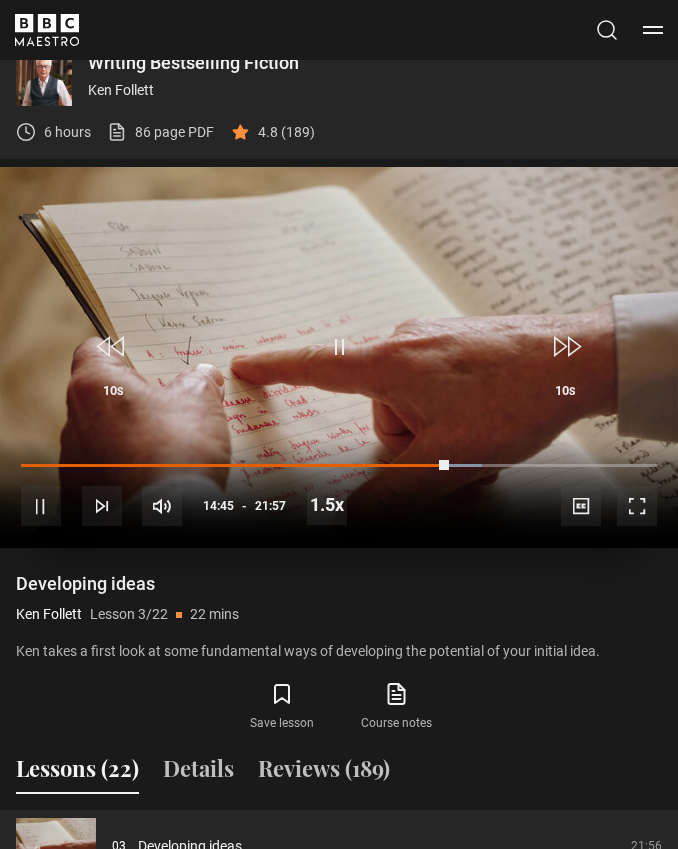click on "Video Player is loading. Play Lesson Developing ideas 10s Skip Back 10 seconds Pause 10s Skip Forward 10 seconds Loaded :  72.49% Pause Mute Current Time  14:45 - Duration  21:57
Ken Follett
Lesson 3
Developing ideas
1.5x Playback Rate 2x 1.5x , selected 1x 0.5x Captions captions off , selected English  Captions This is a modal window.
Lesson Completed
Up next
Weaving the narrative
Cancel
Do you want to save this lesson?
Save lesson" at bounding box center (339, 357) 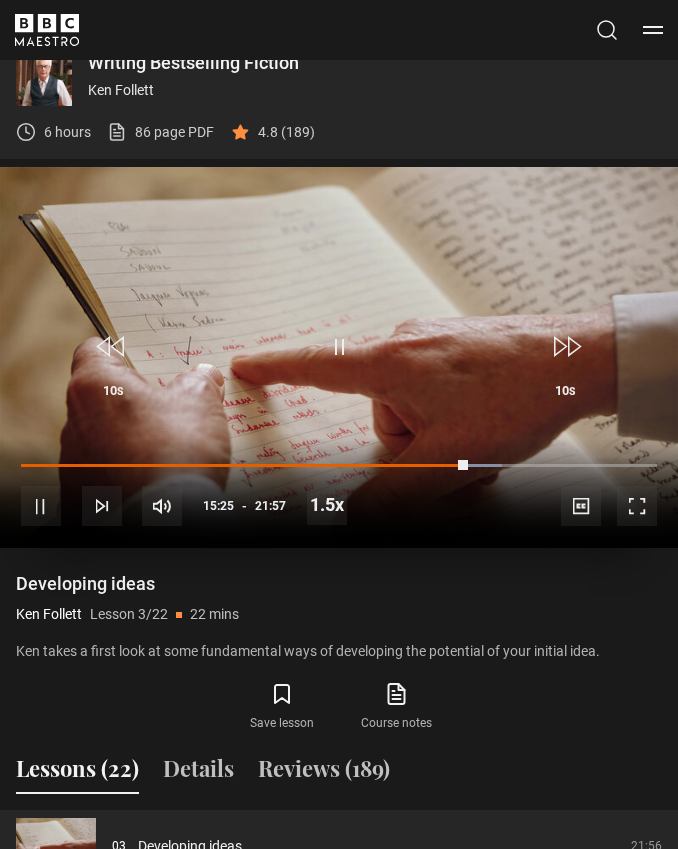 click on "Video Player is loading. Play Lesson Developing ideas 10s Skip Back 10 seconds Pause 10s Skip Forward 10 seconds Loaded :  75.54% Pause Mute Current Time  15:25 - Duration  21:57
Ken Follett
Lesson 3
Developing ideas
1.5x Playback Rate 2x 1.5x , selected 1x 0.5x Captions captions off , selected English  Captions This is a modal window.
Lesson Completed
Up next
Weaving the narrative
Cancel
Do you want to save this lesson?
Save lesson" at bounding box center [339, 357] 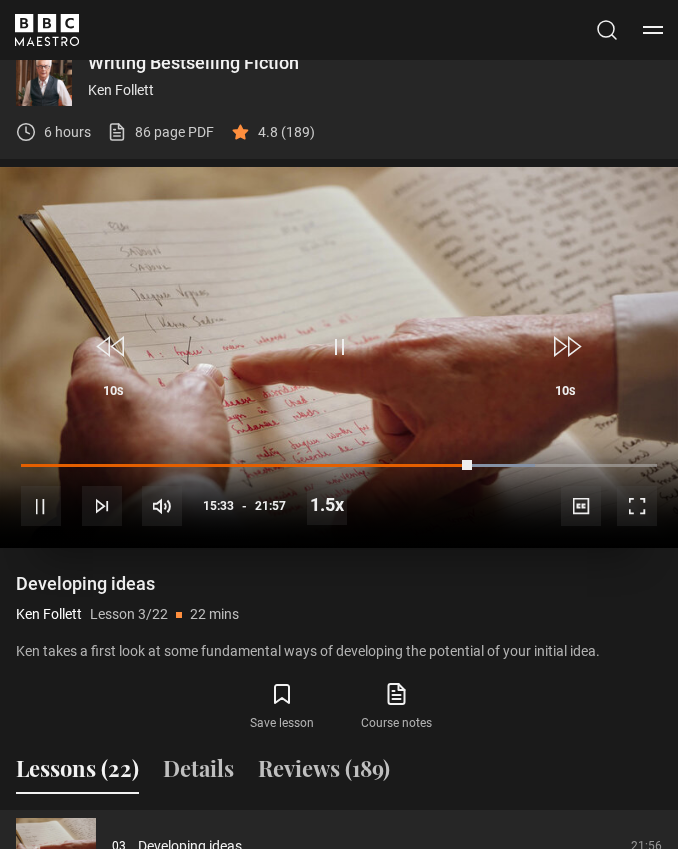 click on "10s Skip Back 10 seconds Pause 10s Skip Forward 10 seconds Loaded :  80.86% Pause Mute Current Time  15:33 - Duration  21:57
Ken Follett
Lesson 3
Developing ideas
1.5x Playback Rate 2x 1.5x , selected 1x 0.5x Captions captions off , selected English  Captions" at bounding box center (339, 493) 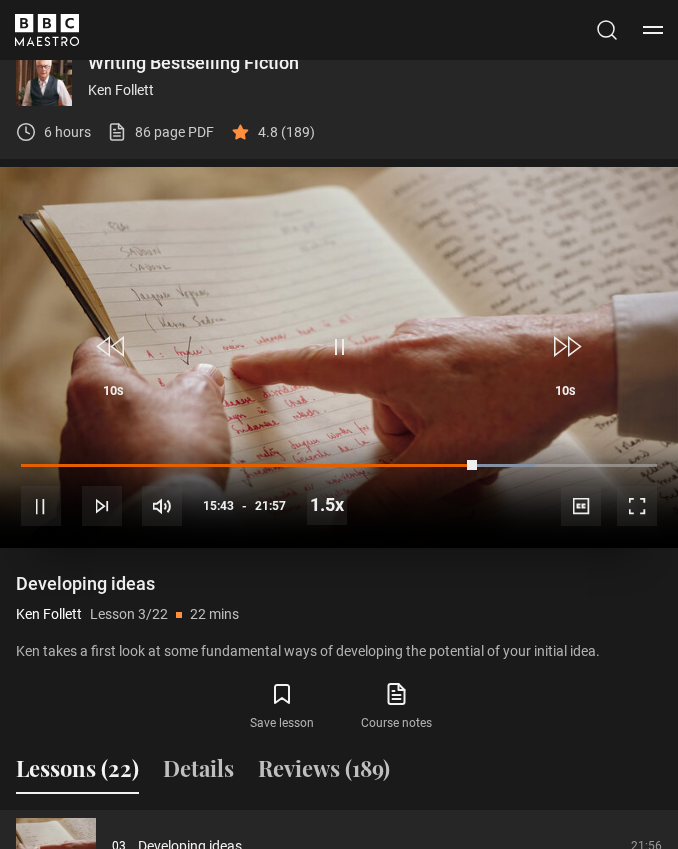 click on "10s Skip Back 10 seconds Pause 10s Skip Forward 10 seconds Loaded :  80.86% Pause Mute Current Time  15:43 - Duration  21:57
Ken Follett
Lesson 3
Developing ideas
1.5x Playback Rate 2x 1.5x , selected 1x 0.5x Captions captions off , selected English  Captions" at bounding box center [339, 493] 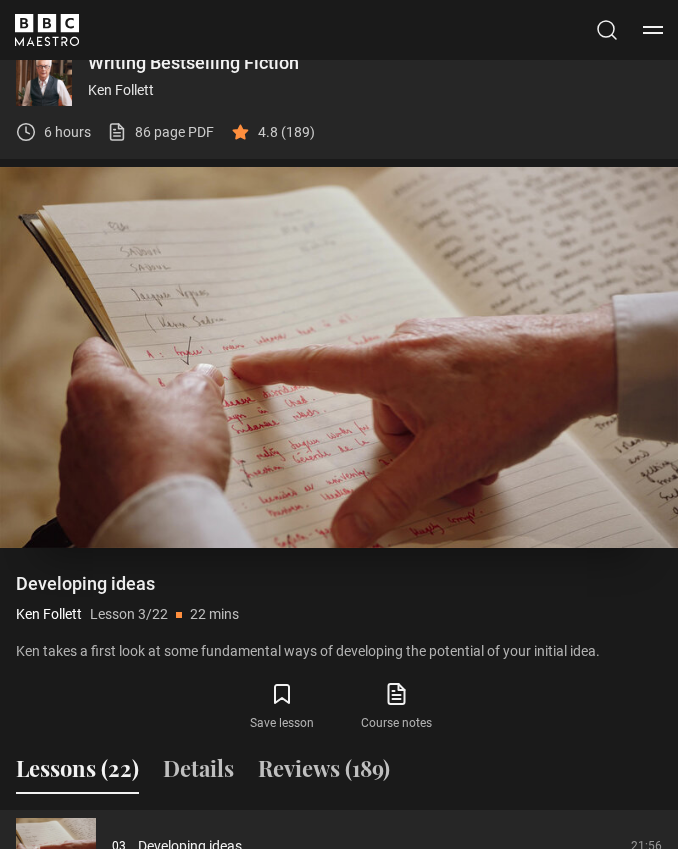 click on "Video Player is loading. Play Lesson Developing ideas 10s Skip Back 10 seconds Pause 10s Skip Forward 10 seconds Loaded :  80.86% Pause Mute Current Time  16:00 - Duration  21:57
Ken Follett
Lesson 3
Developing ideas
1.5x Playback Rate 2x 1.5x , selected 1x 0.5x Captions captions off , selected English  Captions This is a modal window.
Lesson Completed
Up next
Weaving the narrative
Cancel
Do you want to save this lesson?
Save lesson" at bounding box center [339, 357] 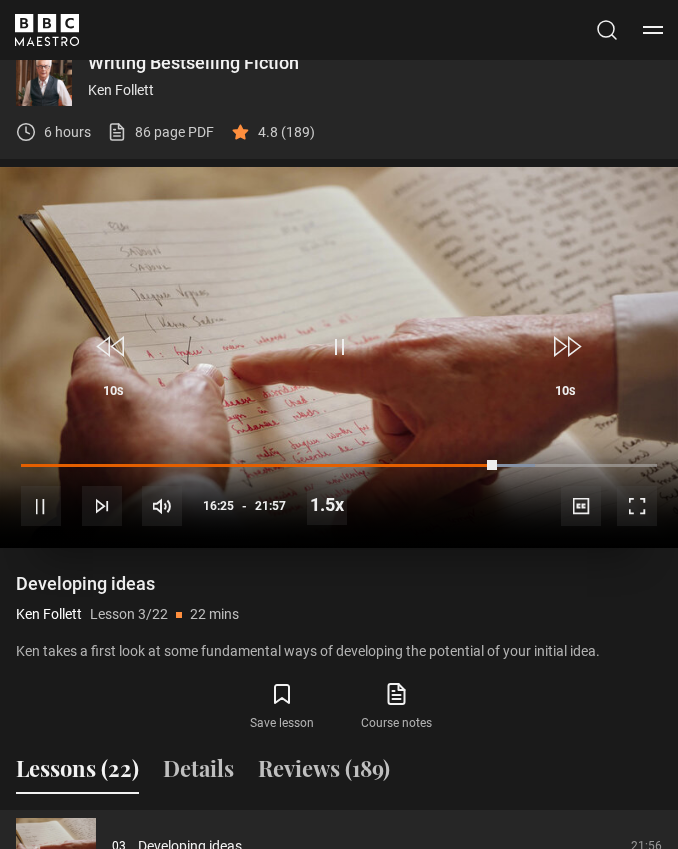 click on "Video Player is loading. Play Lesson Developing ideas 10s Skip Back 10 seconds Pause 10s Skip Forward 10 seconds Loaded :  80.86% Pause Mute Current Time  16:25 - Duration  21:57
Ken Follett
Lesson 3
Developing ideas
1.5x Playback Rate 2x 1.5x , selected 1x 0.5x Captions captions off , selected English  Captions This is a modal window.
Lesson Completed
Up next
Weaving the narrative
Cancel
Do you want to save this lesson?
Save lesson" at bounding box center [339, 357] 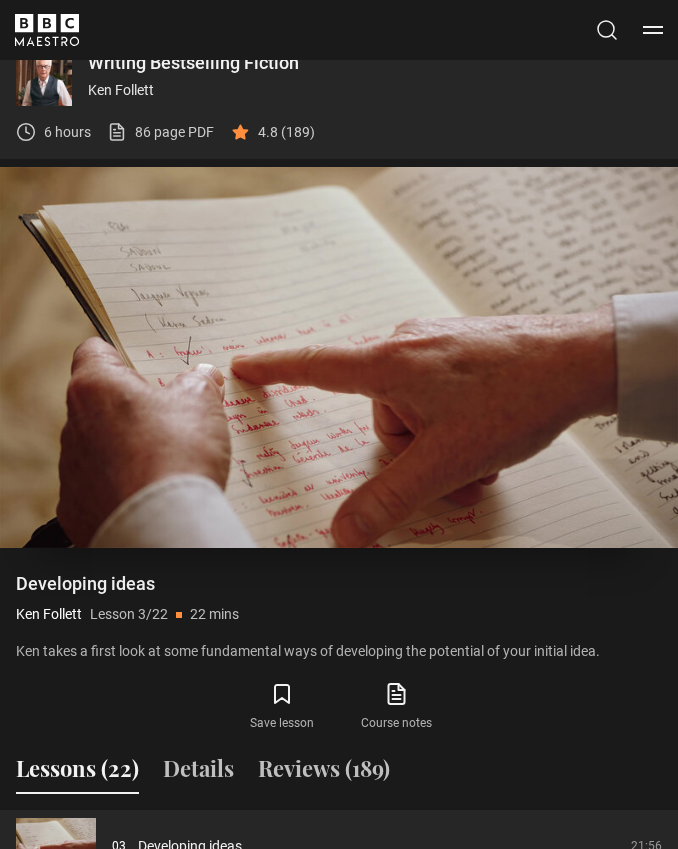 click on "Pause" at bounding box center [339, 351] 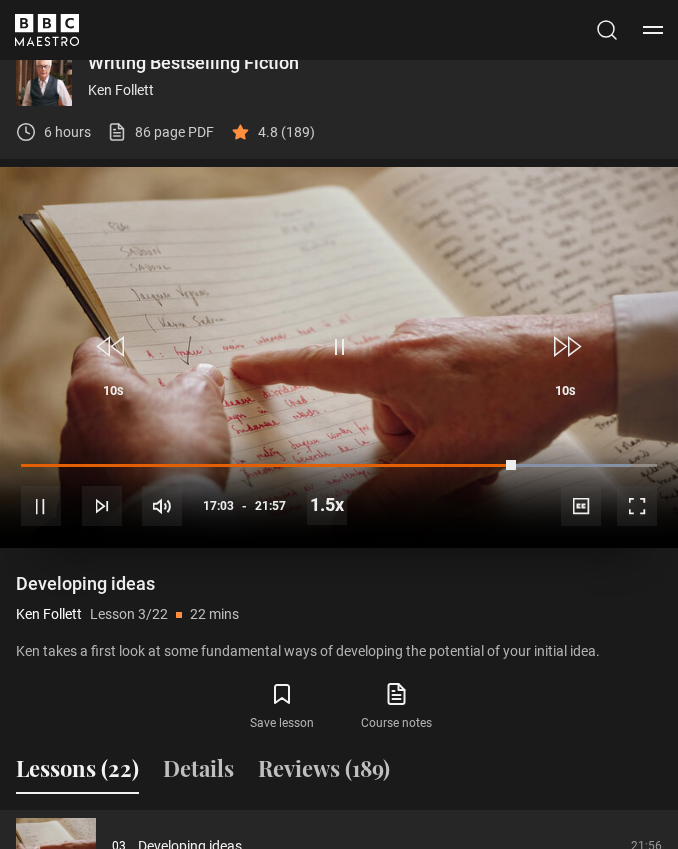 click on "Video Player is loading. Play Lesson Developing ideas 10s Skip Back 10 seconds Pause 10s Skip Forward 10 seconds Loaded :  96.02% Pause Mute Current Time  17:03 - Duration  21:57
Ken Follett
Lesson 3
Developing ideas
1.5x Playback Rate 2x 1.5x , selected 1x 0.5x Captions captions off , selected English  Captions This is a modal window.
Lesson Completed
Up next
Weaving the narrative
Cancel
Do you want to save this lesson?
Save lesson" at bounding box center (339, 357) 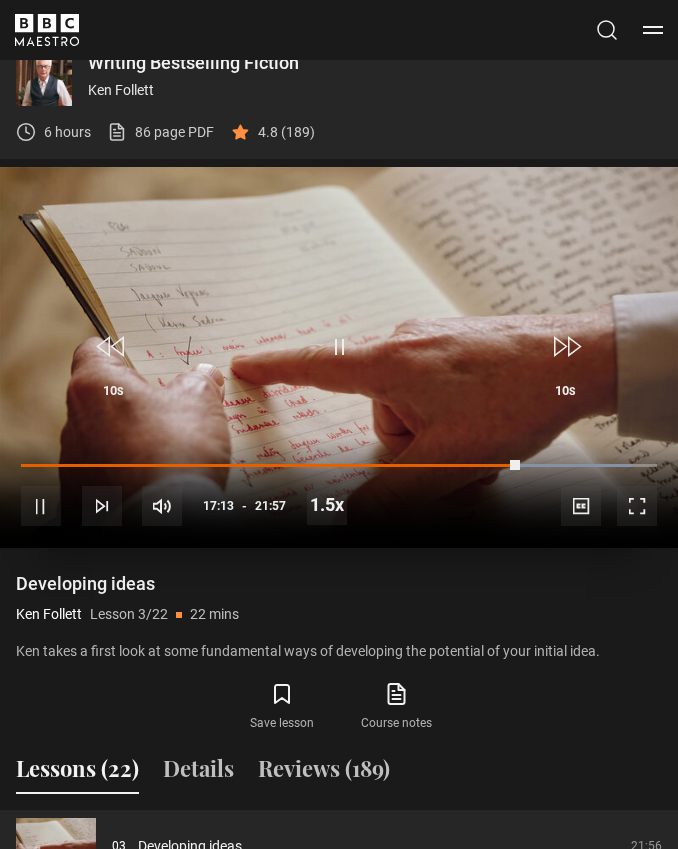 click on "Video Player is loading. Play Lesson Developing ideas 10s Skip Back 10 seconds Pause 10s Skip Forward 10 seconds Loaded :  96.02% Pause Mute Current Time  17:13 - Duration  21:57
Ken Follett
Lesson 3
Developing ideas
1.5x Playback Rate 2x 1.5x , selected 1x 0.5x Captions captions off , selected English  Captions This is a modal window.
Lesson Completed
Up next
Weaving the narrative
Cancel
Do you want to save this lesson?
Save lesson" at bounding box center (339, 357) 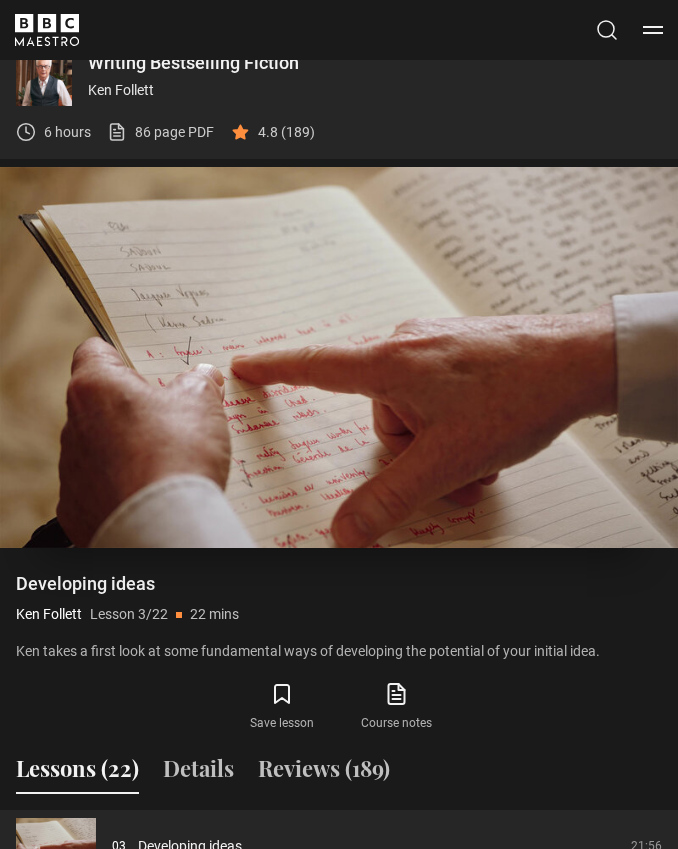click on "Video Player is loading. Play Lesson Developing ideas 10s Skip Back 10 seconds Pause 10s Skip Forward 10 seconds Loaded :  96.02% Pause Mute Current Time  17:15 - Duration  21:57
Ken Follett
Lesson 3
Developing ideas
1.5x Playback Rate 2x 1.5x , selected 1x 0.5x Captions captions off , selected English  Captions This is a modal window.
Lesson Completed
Up next
Weaving the narrative
Cancel
Do you want to save this lesson?
Save lesson" at bounding box center (339, 357) 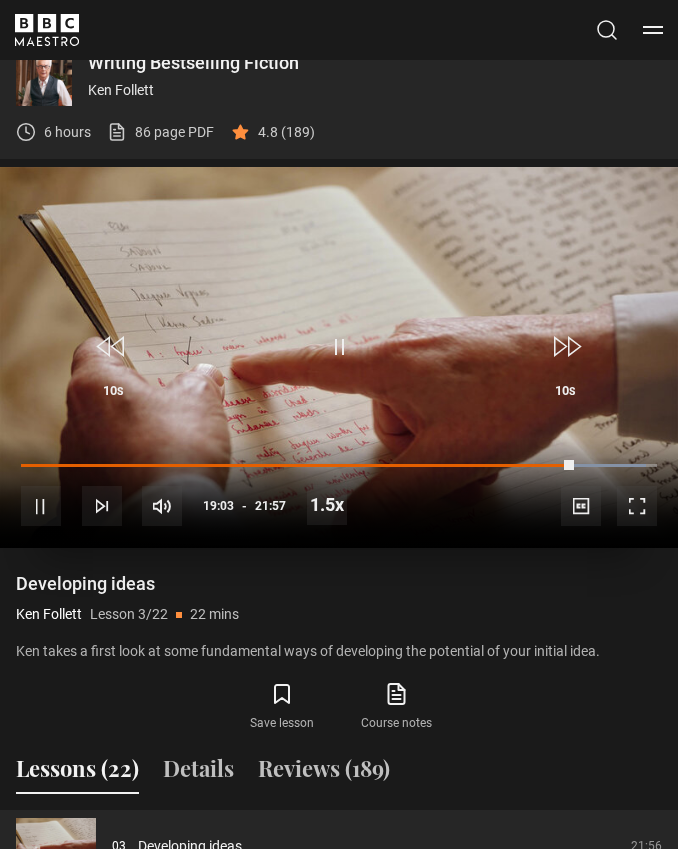 click on "Video Player is loading. Play Lesson Developing ideas 10s Skip Back 10 seconds Pause 10s Skip Forward 10 seconds Loaded :  98.30% Pause Mute Current Time  19:03 - Duration  21:57
Ken Follett
Lesson 3
Developing ideas
1.5x Playback Rate 2x 1.5x , selected 1x 0.5x Captions captions off , selected English  Captions This is a modal window.
Lesson Completed
Up next
Weaving the narrative
Cancel
Do you want to save this lesson?
Save lesson" at bounding box center [339, 357] 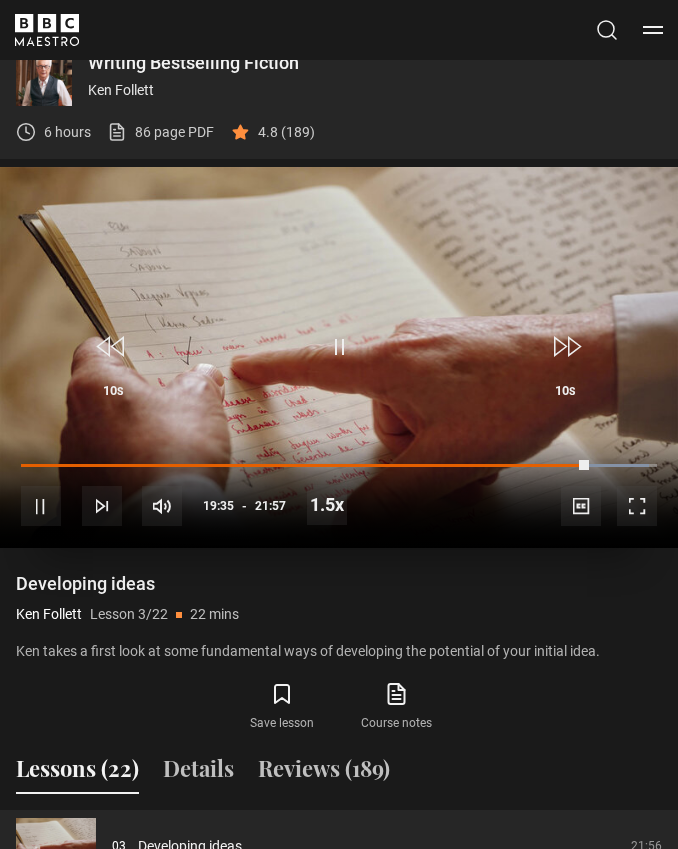 click on "Video Player is loading. Play Lesson Developing ideas 10s Skip Back 10 seconds Pause 10s Skip Forward 10 seconds Loaded :  98.71% Pause Mute Current Time  19:35 - Duration  21:57
Ken Follett
Lesson 3
Developing ideas
1.5x Playback Rate 2x 1.5x , selected 1x 0.5x Captions captions off , selected English  Captions This is a modal window.
Lesson Completed
Up next
Weaving the narrative
Cancel
Do you want to save this lesson?
Save lesson" at bounding box center [339, 357] 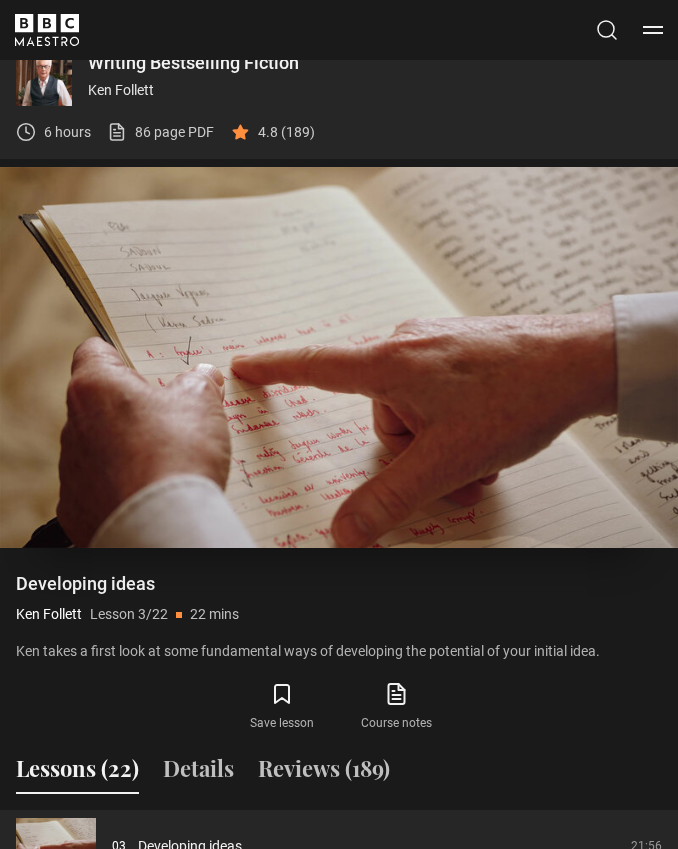 click on "Video Player is loading. Play Lesson Developing ideas 10s Skip Back 10 seconds Pause 10s Skip Forward 10 seconds Loaded :  98.71% Pause Mute Current Time  20:02 - Duration  21:57
Ken Follett
Lesson 3
Developing ideas
1.5x Playback Rate 2x 1.5x , selected 1x 0.5x Captions captions off , selected English  Captions This is a modal window.
Lesson Completed
Up next
Weaving the narrative
Cancel
Do you want to save this lesson?
Save lesson" at bounding box center (339, 357) 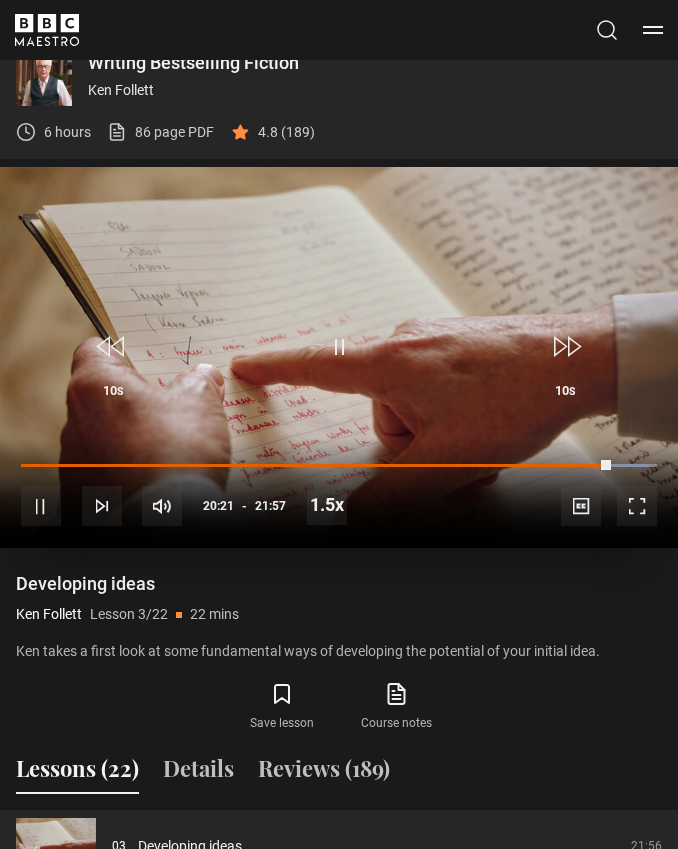 click on "Video Player is loading. Play Lesson Developing ideas 10s Skip Back 10 seconds Pause 10s Skip Forward 10 seconds Loaded :  98.71% Pause Mute Current Time  20:21 - Duration  21:57
Ken Follett
Lesson 3
Developing ideas
1.5x Playback Rate 2x 1.5x , selected 1x 0.5x Captions captions off , selected English  Captions This is a modal window.
Lesson Completed
Up next
Weaving the narrative
Cancel
Do you want to save this lesson?
Save lesson" at bounding box center (339, 357) 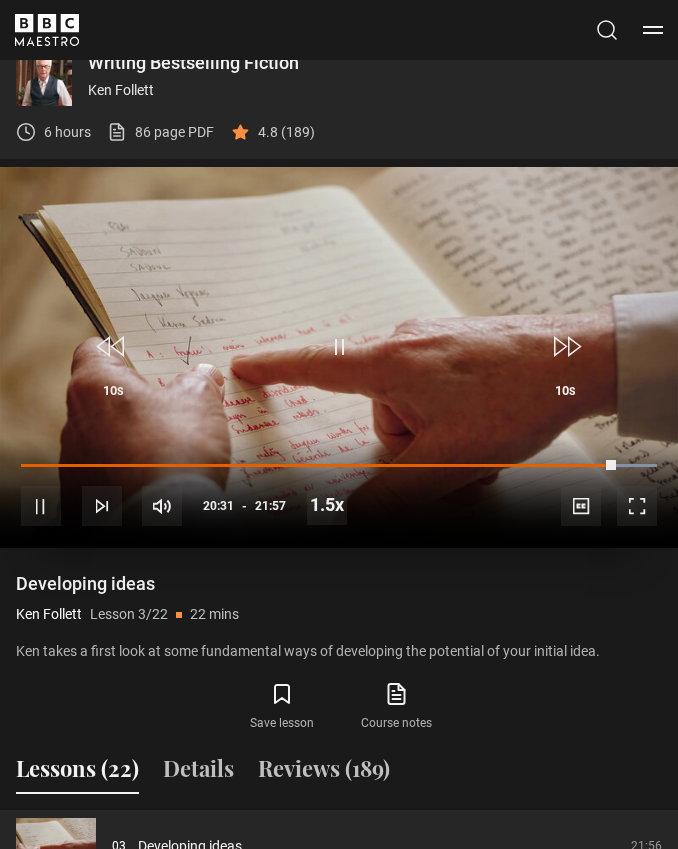 click on "Video Player is loading. Play Lesson Developing ideas 10s Skip Back 10 seconds Pause 10s Skip Forward 10 seconds Loaded :  99.90% Pause Mute Current Time  20:31 - Duration  21:57
Ken Follett
Lesson 3
Developing ideas
1.5x Playback Rate 2x 1.5x , selected 1x 0.5x Captions captions off , selected English  Captions This is a modal window.
Lesson Completed
Up next
Weaving the narrative
Cancel
Do you want to save this lesson?
Save lesson" at bounding box center (339, 357) 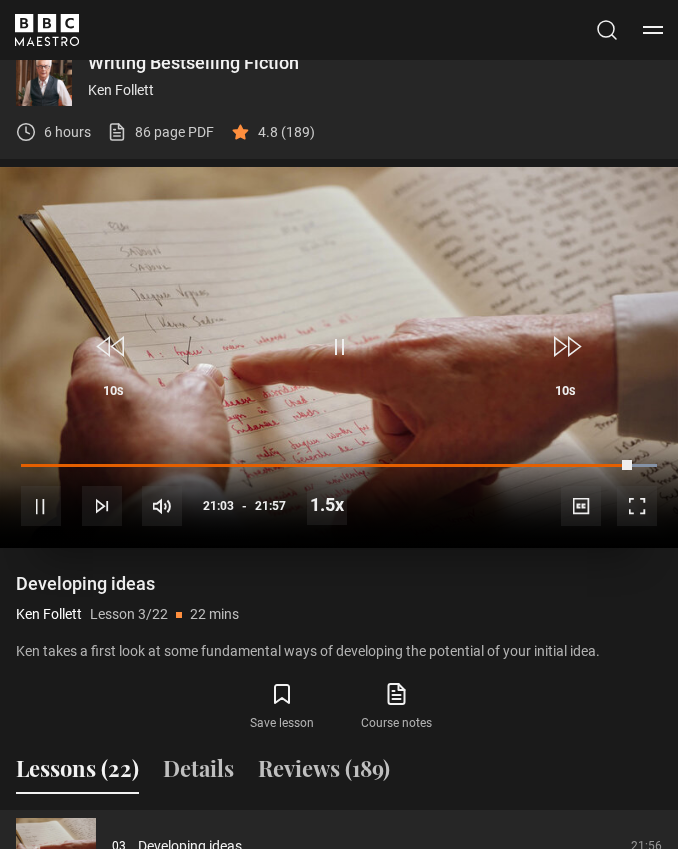 click on "10s Skip Back 10 seconds Pause 10s Skip Forward 10 seconds Loaded :  99.90% Pause Mute Current Time  21:03 - Duration  21:57
Ken Follett
Lesson 3
Developing ideas
1.5x Playback Rate 2x 1.5x , selected 1x 0.5x Captions captions off , selected English  Captions" at bounding box center (339, 493) 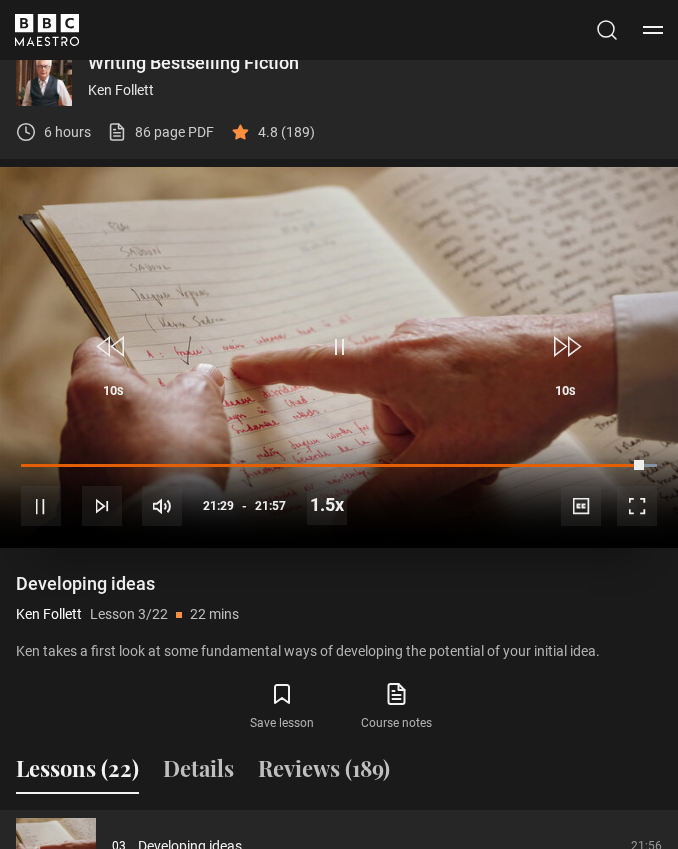 click on "Video Player is loading. Play Lesson Developing ideas 10s Skip Back 10 seconds Pause 10s Skip Forward 10 seconds Loaded :  99.90% Pause Mute Current Time  21:29 - Duration  21:57
Ken Follett
Lesson 3
Developing ideas
1.5x Playback Rate 2x 1.5x , selected 1x 0.5x Captions captions off , selected English  Captions This is a modal window.
Lesson Completed
Up next
Weaving the narrative
Cancel
Do you want to save this lesson?
Save lesson" at bounding box center [339, 357] 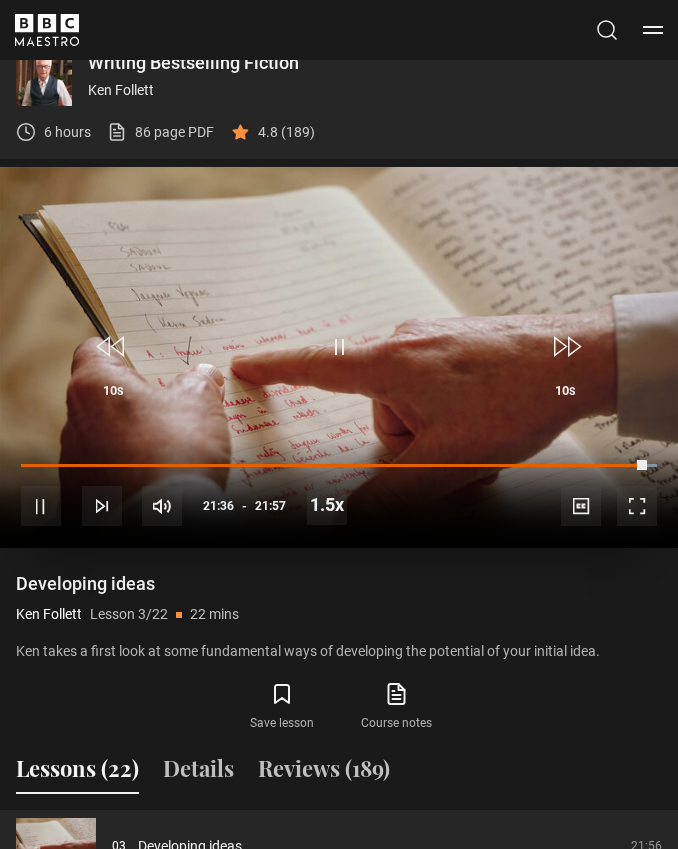 click on "Video Player is loading. Play Lesson Developing ideas 10s Skip Back 10 seconds Pause 10s Skip Forward 10 seconds Loaded :  99.90% Pause Mute Current Time  21:36 - Duration  21:57
Ken Follett
Lesson 3
Developing ideas
1.5x Playback Rate 2x 1.5x , selected 1x 0.5x Captions captions off , selected English  Captions This is a modal window.
Lesson Completed
Up next
Weaving the narrative
Cancel
Do you want to save this lesson?
Save lesson" at bounding box center (339, 357) 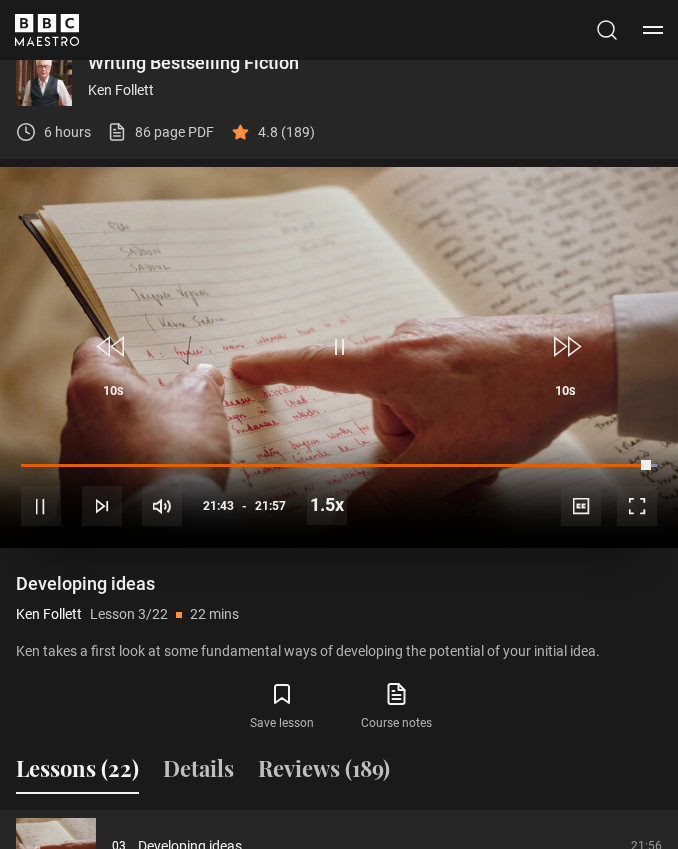 click on "Video Player is loading. Play Lesson Developing ideas 10s Skip Back 10 seconds Pause 10s Skip Forward 10 seconds Loaded :  99.90% Pause Mute Current Time  21:43 - Duration  21:57
Ken Follett
Lesson 3
Developing ideas
1.5x Playback Rate 2x 1.5x , selected 1x 0.5x Captions captions off , selected English  Captions This is a modal window.
Lesson Completed
Up next
Weaving the narrative
Cancel
Do you want to save this lesson?
Save lesson" at bounding box center (339, 357) 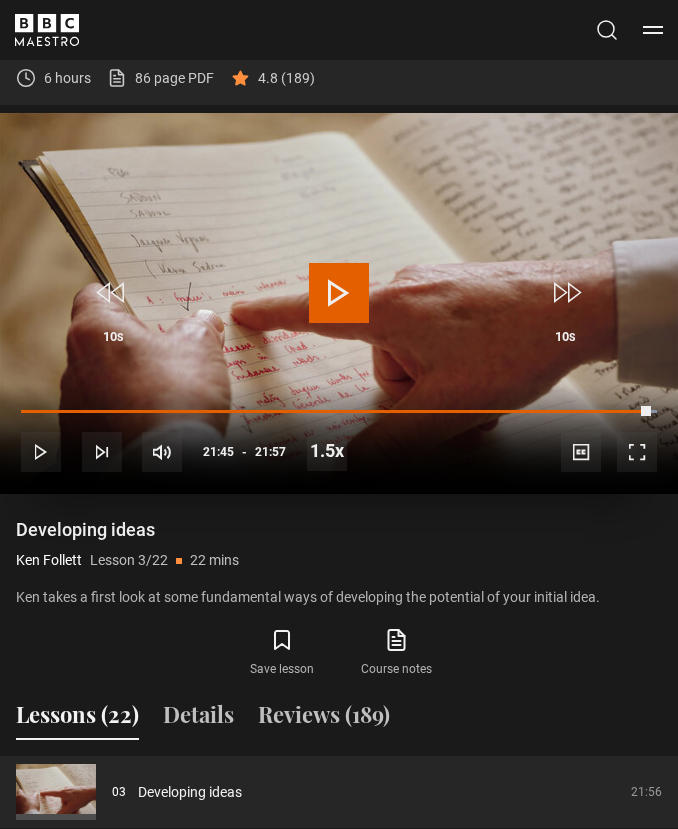 scroll, scrollTop: 1099, scrollLeft: 0, axis: vertical 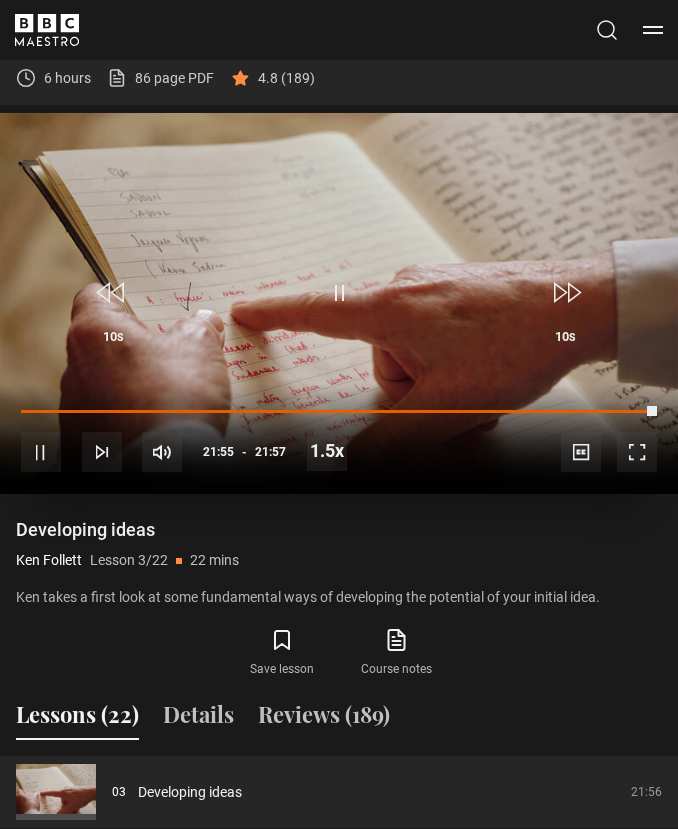 click on "Video Player is loading. Play Lesson Developing ideas 10s Skip Back 10 seconds Pause 10s Skip Forward 10 seconds Loaded :  99.90% Pause Mute Current Time  21:55 - Duration  21:57
Ken Follett
Lesson 3
Developing ideas
1.5x Playback Rate 2x 1.5x , selected 1x 0.5x Captions captions off , selected English  Captions This is a modal window.
Lesson Completed
Up next
Weaving the narrative
Cancel
Do you want to save this lesson?
Save lesson" at bounding box center [339, 303] 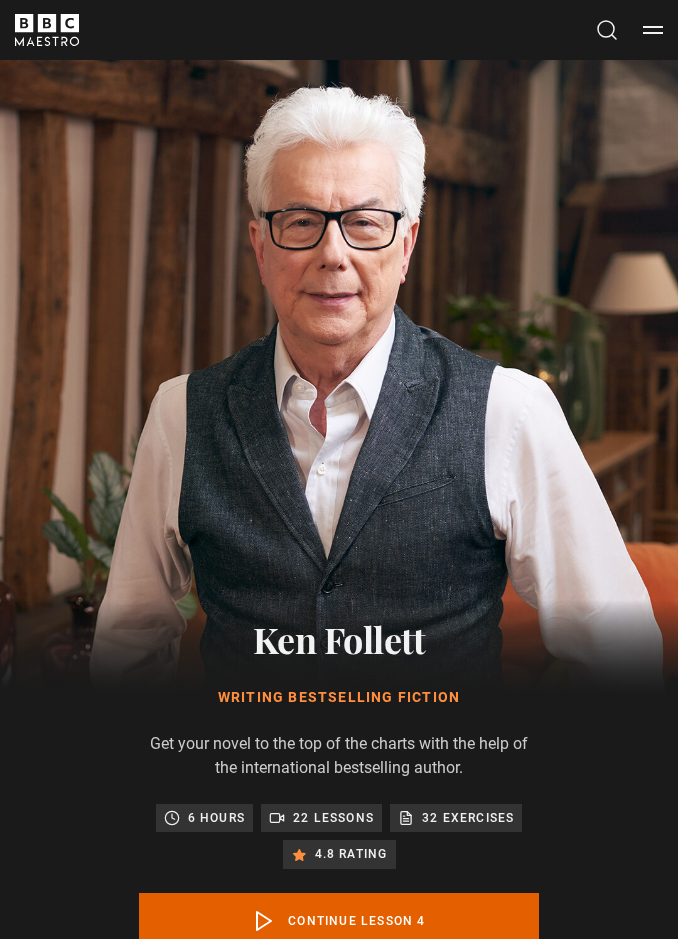 scroll, scrollTop: 1045, scrollLeft: 0, axis: vertical 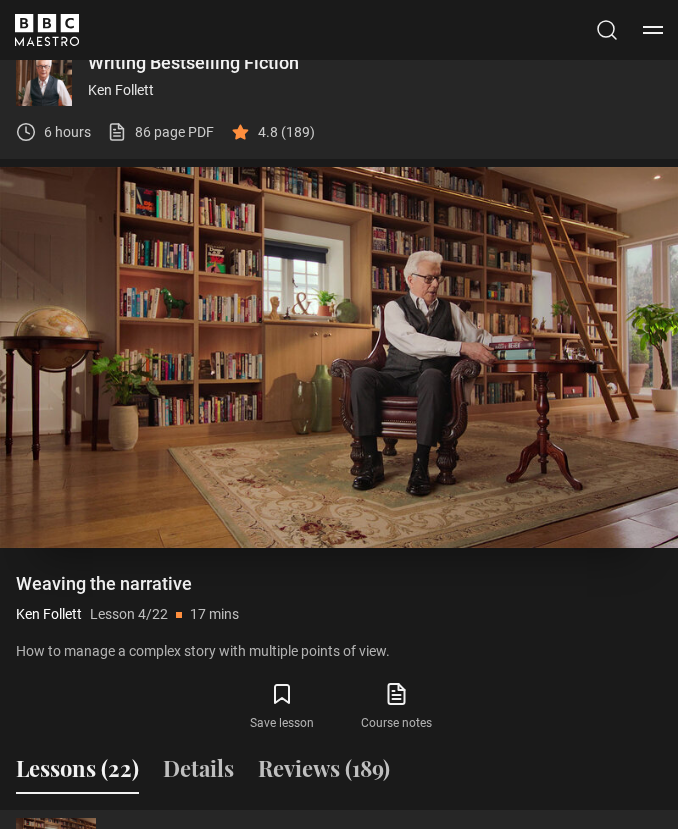 click on "Video Player is loading. Play Lesson Weaving the narrative 10s Skip Back 10 seconds Pause 10s Skip Forward 10 seconds Loaded :  4.38% Pause Mute Current Time  0:14 - Duration  17:00
Ken Follett
Lesson 4
Weaving the narrative
1.5x Playback Rate 2x 1.5x , selected 1x 0.5x Captions captions off , selected English  Captions This is a modal window.
Lesson Completed
Up next
Research
Cancel
Do you want to save this lesson?
Save lesson
Rewatch" at bounding box center [339, 357] 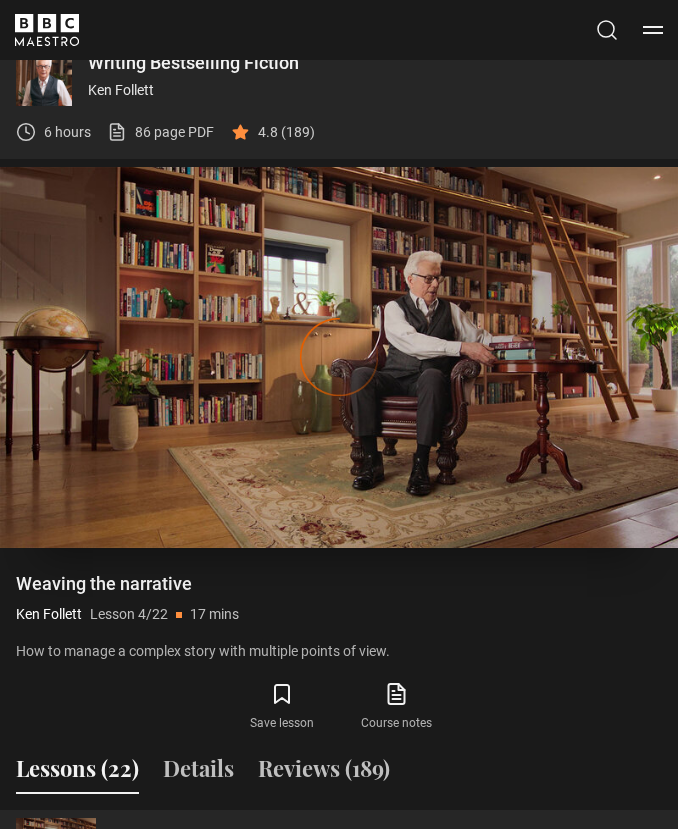 click on "Video Player is loading." at bounding box center (338, 357) 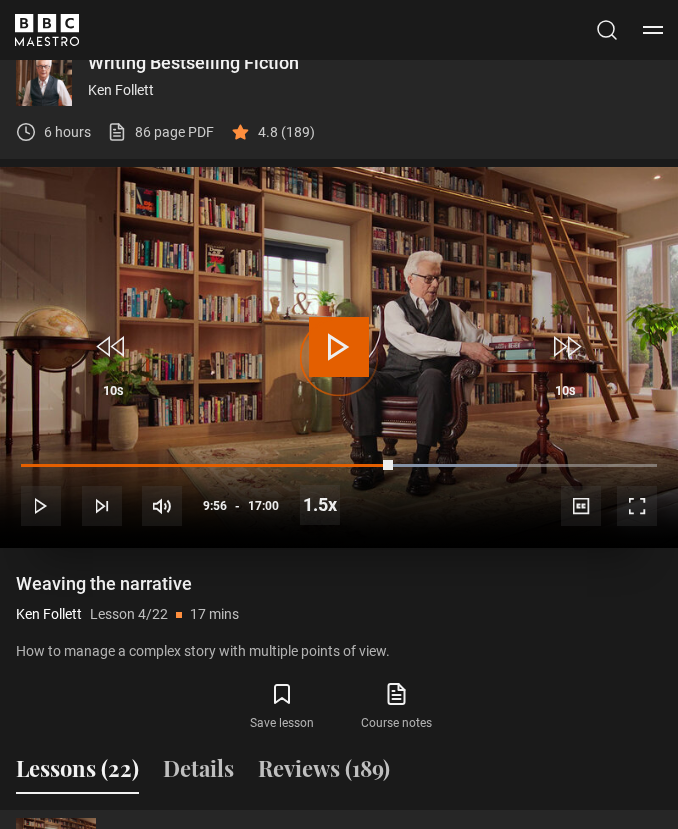 click on "Video Player is loading." at bounding box center (338, 357) 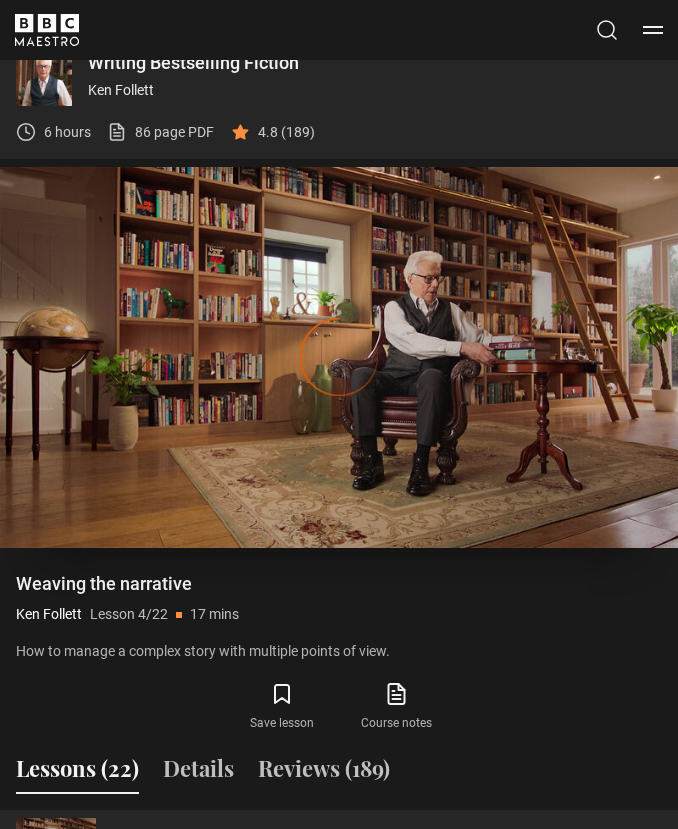click on "Video Player is loading. Play Lesson Weaving the narrative 10s Skip Back 10 seconds Pause 10s Skip Forward 10 seconds Loaded :  77.93% Pause Mute Current Time  9:46 - Duration  17:00
Ken Follett
Lesson 4
Weaving the narrative
1.5x Playback Rate 2x 1.5x , selected 1x 0.5x Captions captions off , selected English  Captions This is a modal window.
Lesson Completed
Up next
Research
Cancel
Do you want to save this lesson?
Save lesson
Rewatch" at bounding box center (339, 357) 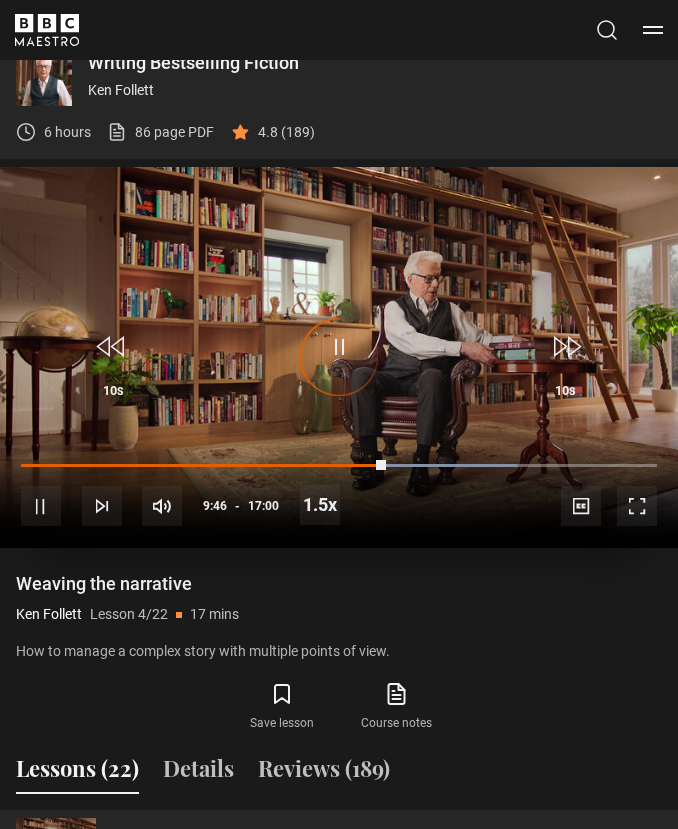 click on "Video Player is loading." at bounding box center (338, 357) 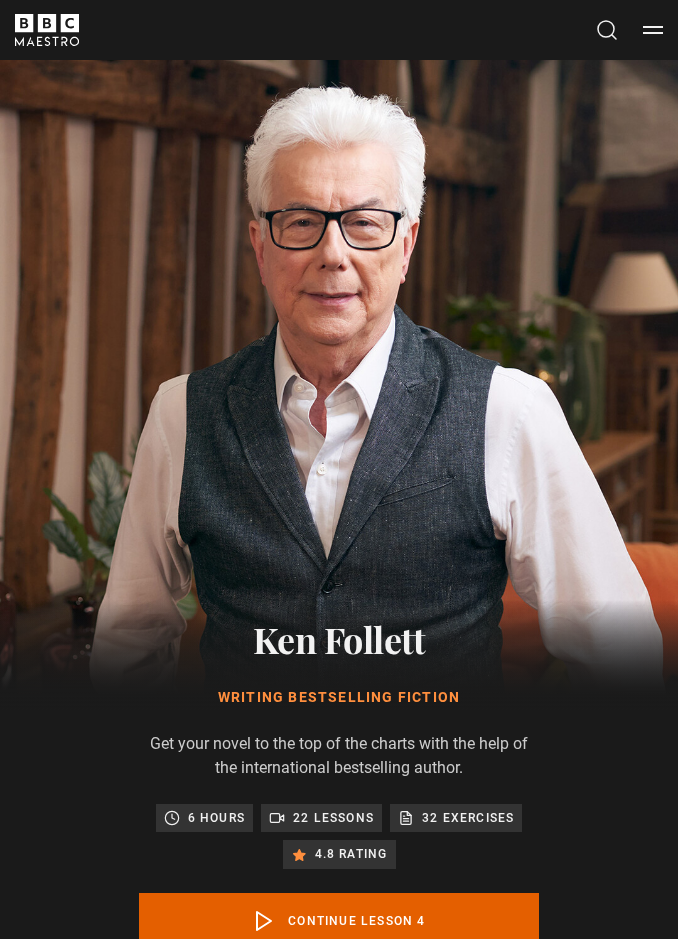 scroll, scrollTop: 1045, scrollLeft: 0, axis: vertical 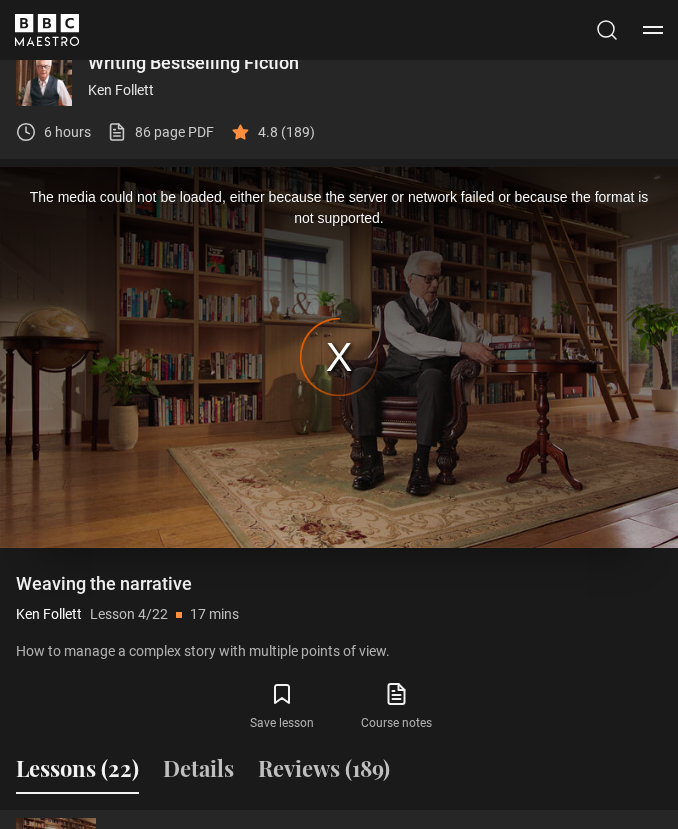 click on "The media could not be loaded, either because the server or network failed or because the format is not supported." at bounding box center (339, 357) 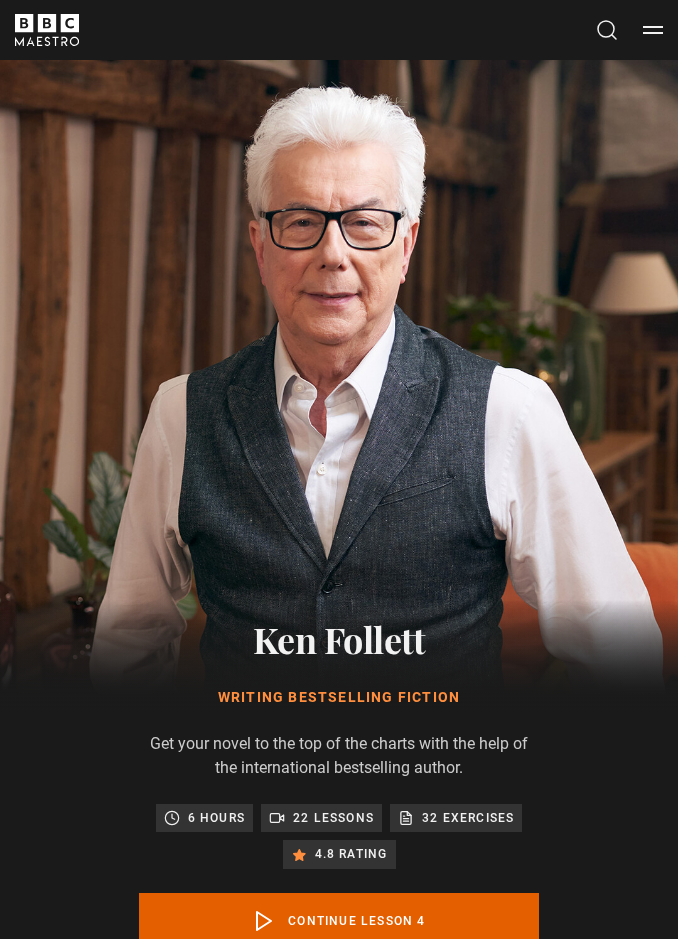 scroll, scrollTop: 1045, scrollLeft: 0, axis: vertical 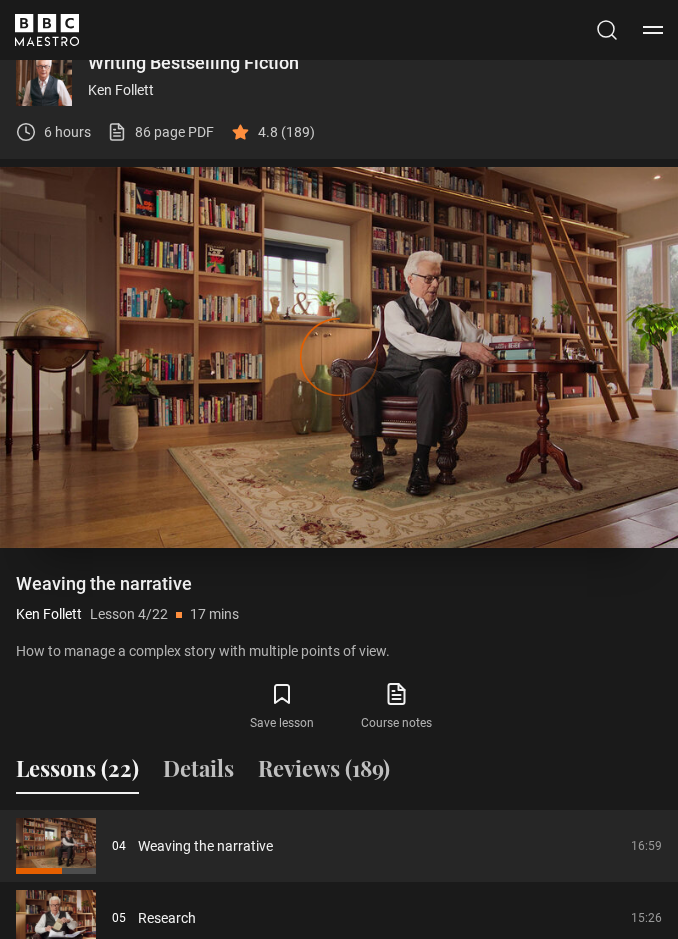 click on "Video Player is loading. Play Lesson Weaving the narrative 10s Skip Back 10 seconds Pause 10s Skip Forward 10 seconds Loaded :  0% Pause Mute Current Time  0:00 - Duration  -:-
[PERSON]
Lesson 4
Weaving the narrative
1.5x Playback Rate 2x 1.5x , selected 1x 0.5x Captions captions off , selected English  Captions This is a modal window.
Lesson Completed
Up next
Research
Cancel
Do you want to save this lesson?
Save lesson" at bounding box center [339, 357] 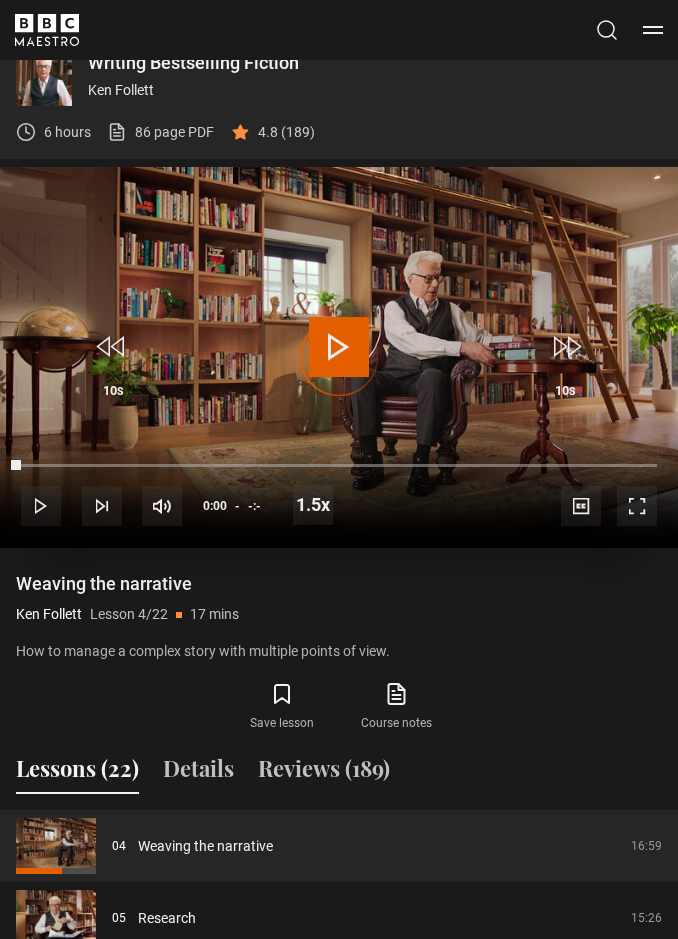 click on "Video Player is loading." at bounding box center (338, 357) 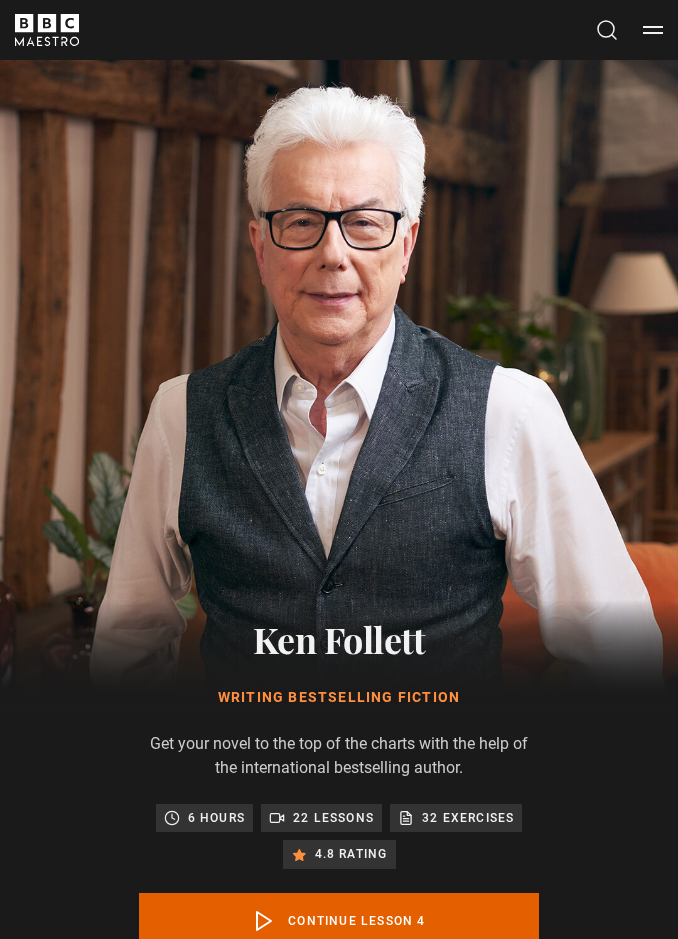 scroll, scrollTop: 1045, scrollLeft: 0, axis: vertical 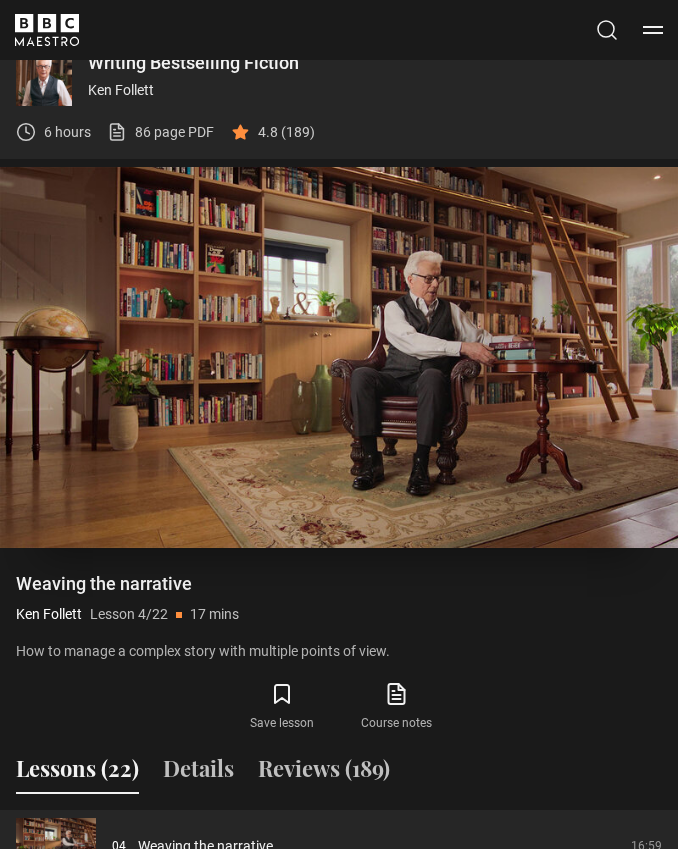 click on "Video Player is loading. Play Lesson Weaving the narrative 10s Skip Back 10 seconds Pause 10s Skip Forward 10 seconds Loaded :  0.96% Pause Mute Current Time  0:03 - Duration  17:00
[FIRST] [LAST]
Lesson 4
Weaving the narrative
1.5x Playback Rate 2x 1.5x , selected 1x 0.5x Captions captions off , selected English  Captions This is a modal window.
Lesson Completed
Up next
Research
Cancel
Do you want to save this lesson?
Save lesson
Rewatch" at bounding box center (339, 357) 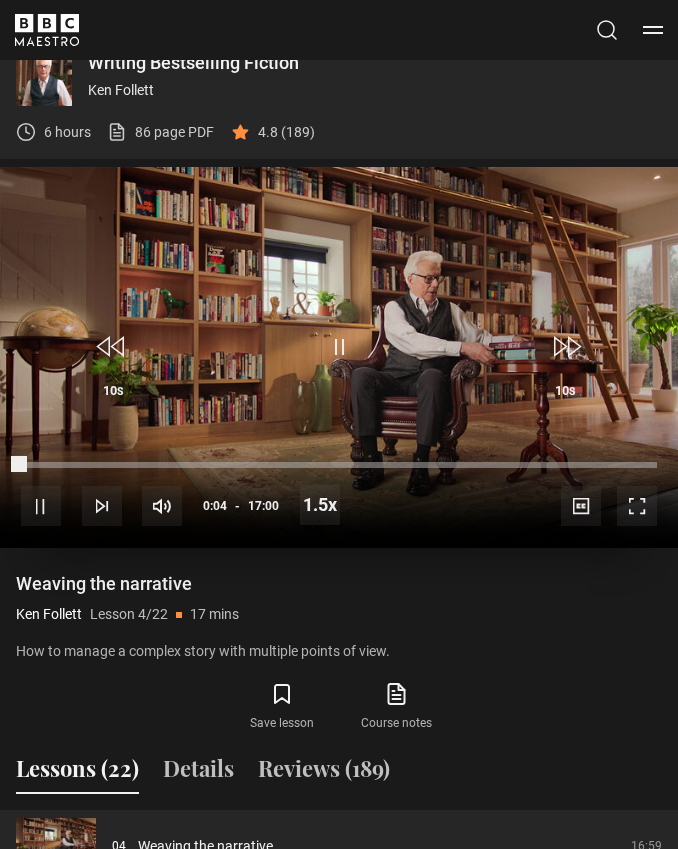 click on "Loaded :  0.96%" at bounding box center [339, 465] 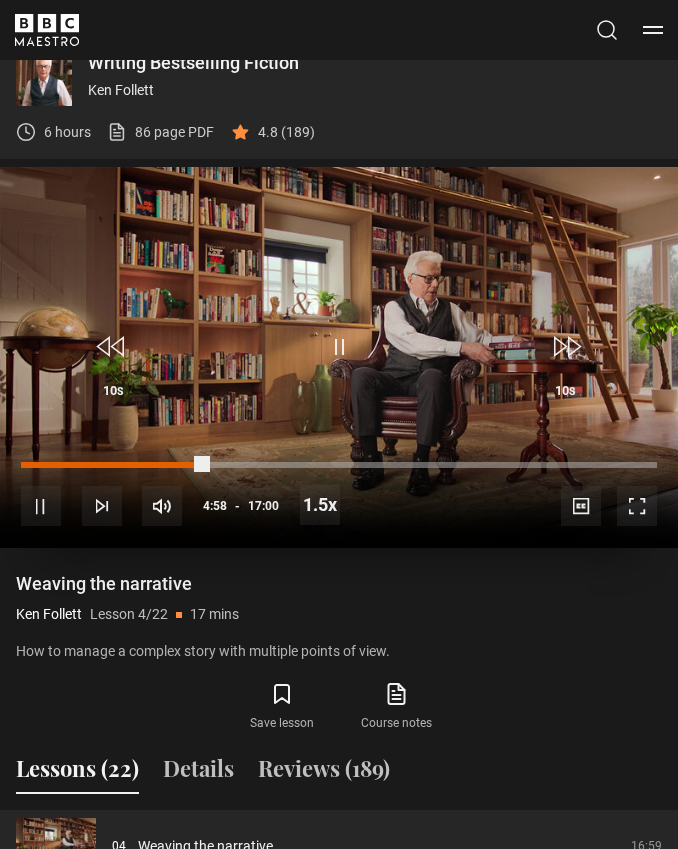 click on "Loaded :  0.96%" at bounding box center [339, 465] 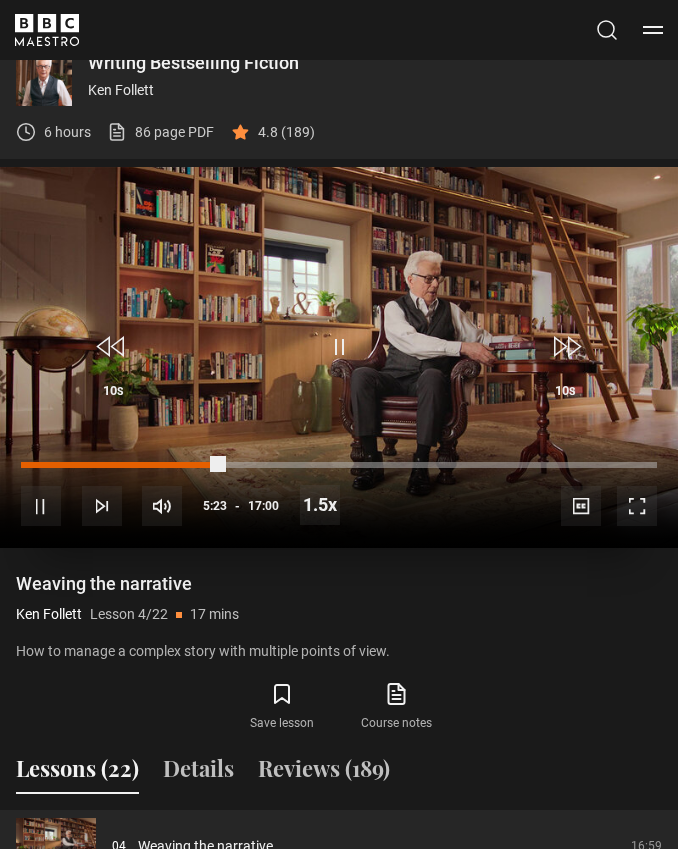 click on "Loaded :  0.00%" at bounding box center [339, 465] 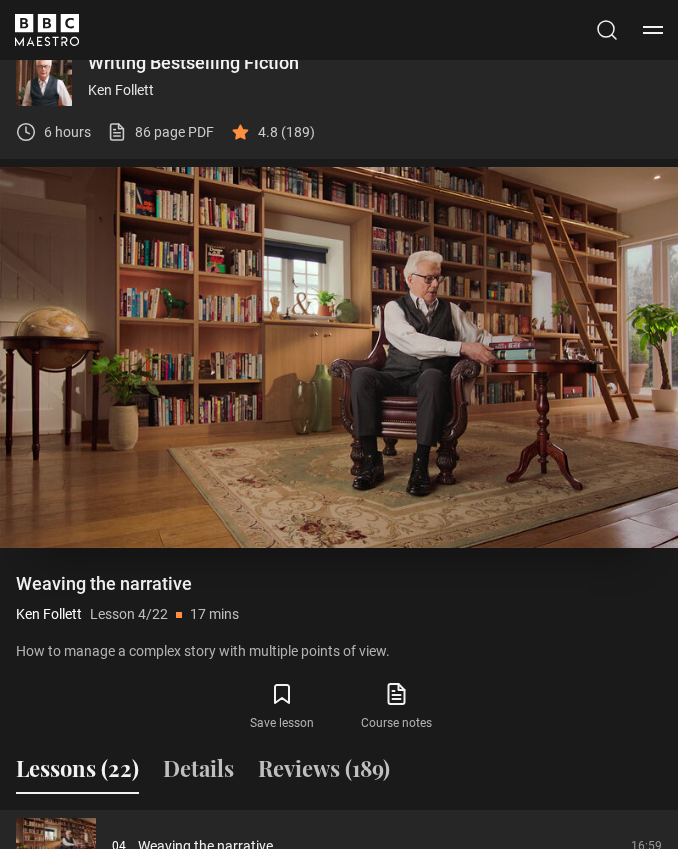click on "Video Player is loading. Play Lesson Weaving the narrative 10s Skip Back 10 seconds Pause 10s Skip Forward 10 seconds Loaded :  56.84% Pause Mute Current Time  9:33 - Duration  17:00
[FIRST] [LAST]
Lesson 4
Weaving the narrative
1.5x Playback Rate 2x 1.5x , selected 1x 0.5x Captions captions off , selected English  Captions This is a modal window.
Lesson Completed
Up next
Research
Cancel
Do you want to save this lesson?
Save lesson
Rewatch" at bounding box center (339, 357) 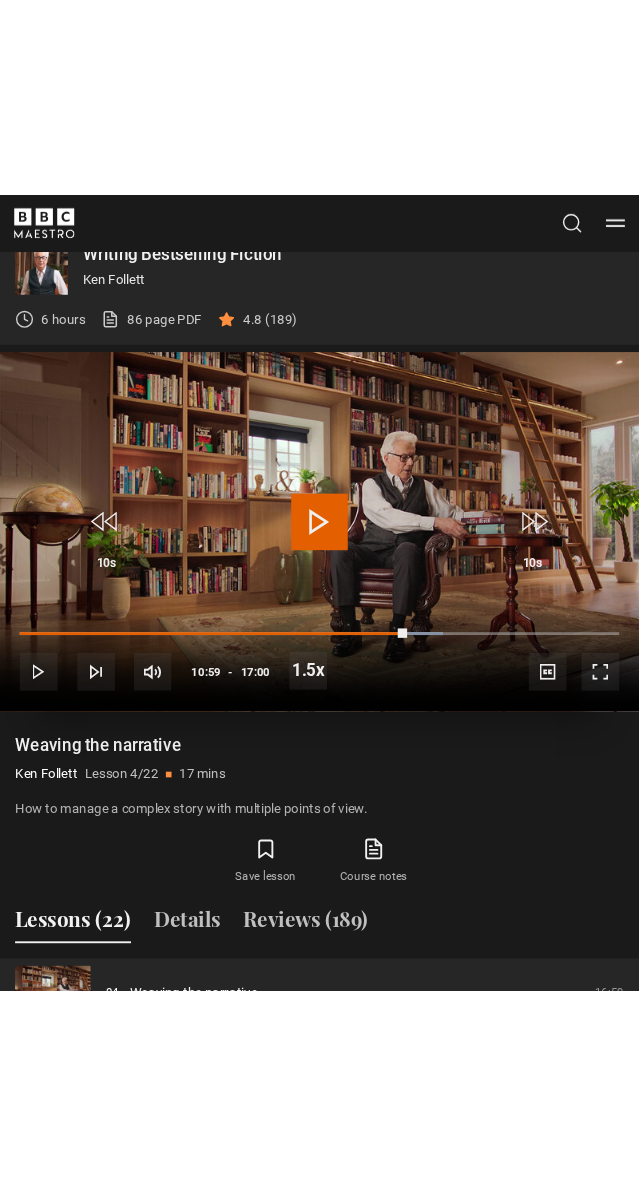 scroll, scrollTop: 813, scrollLeft: 0, axis: vertical 